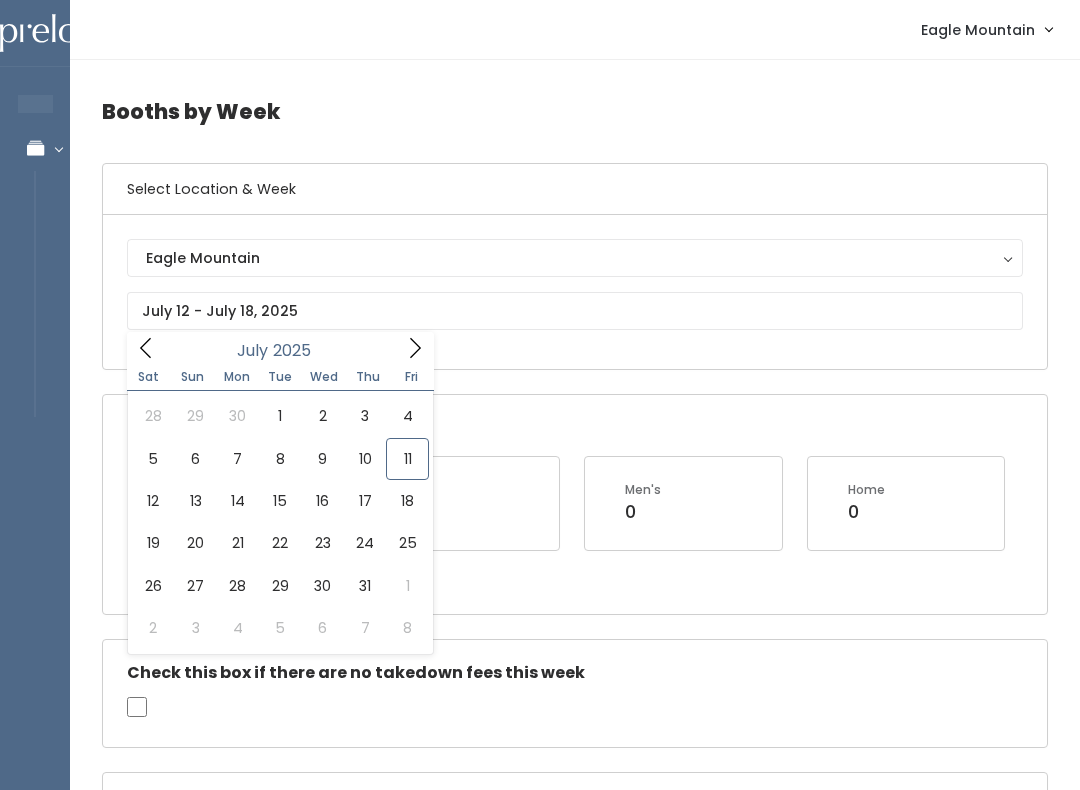 scroll, scrollTop: 0, scrollLeft: 0, axis: both 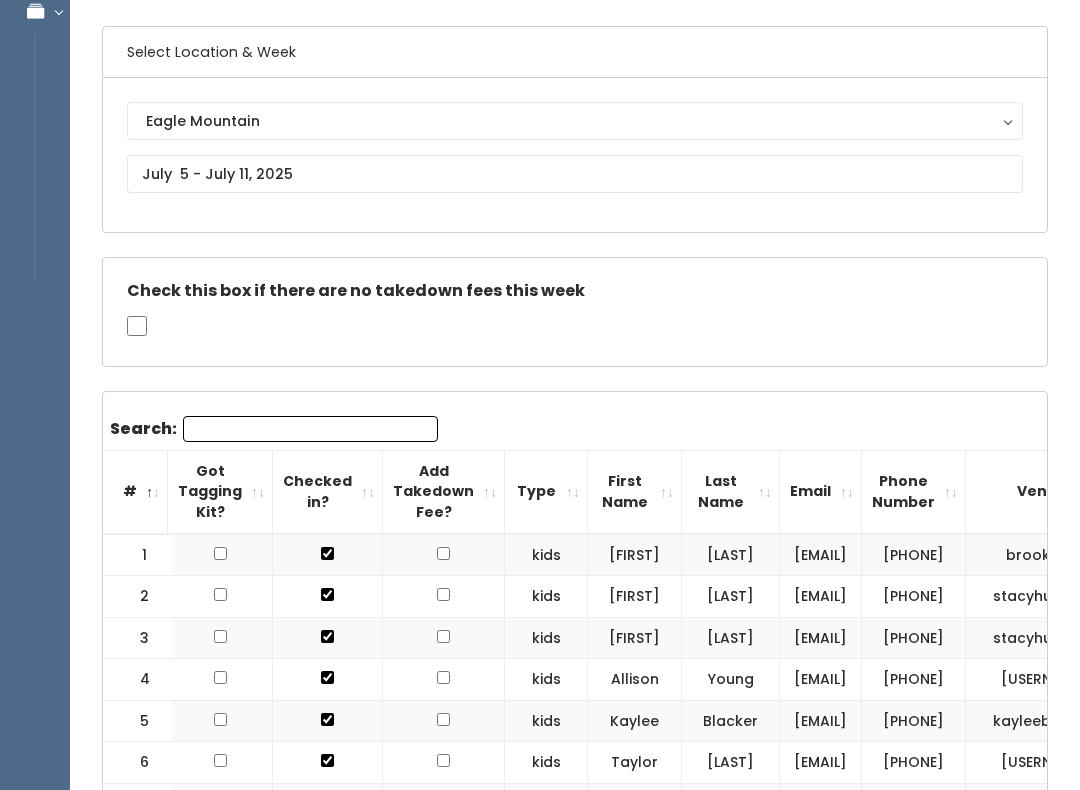click on "Search:" at bounding box center (310, 429) 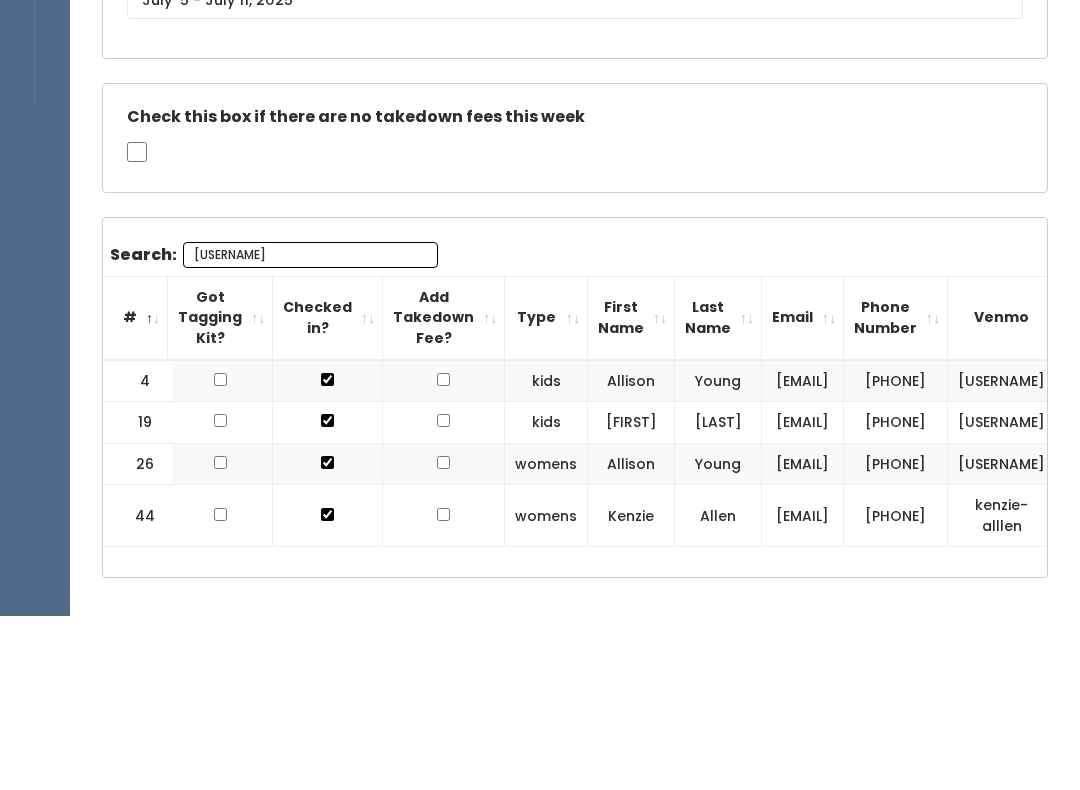 scroll, scrollTop: 0, scrollLeft: 0, axis: both 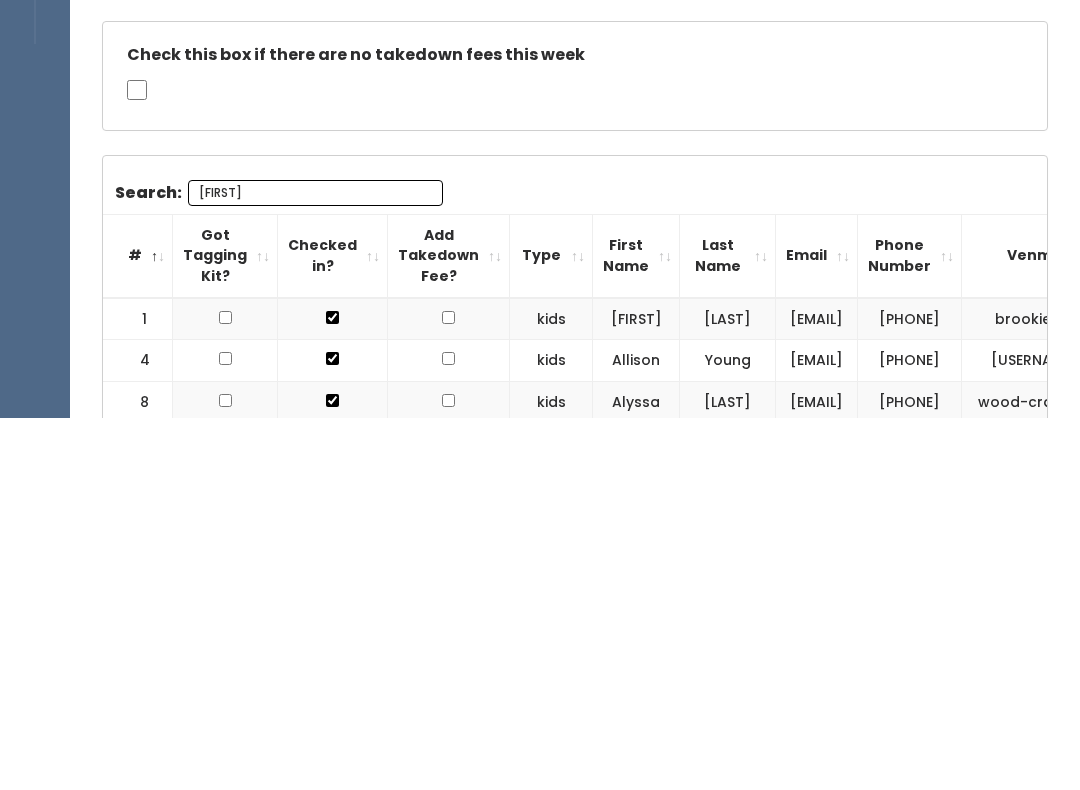 type on "A" 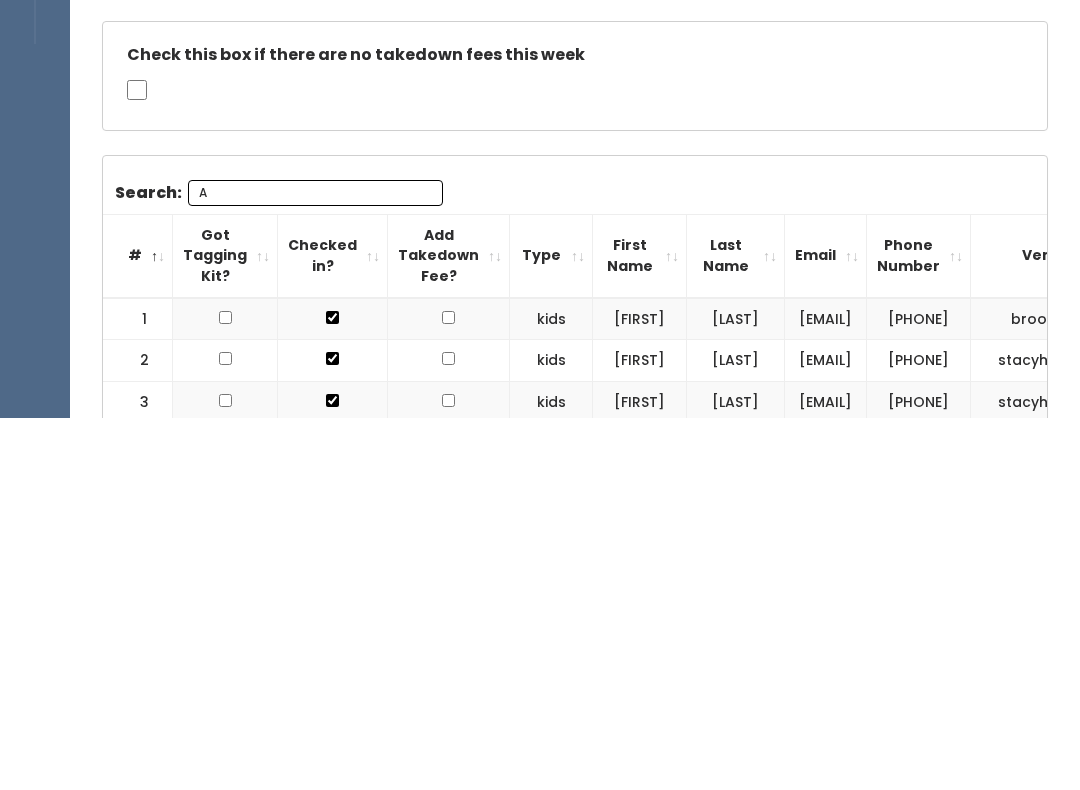 type 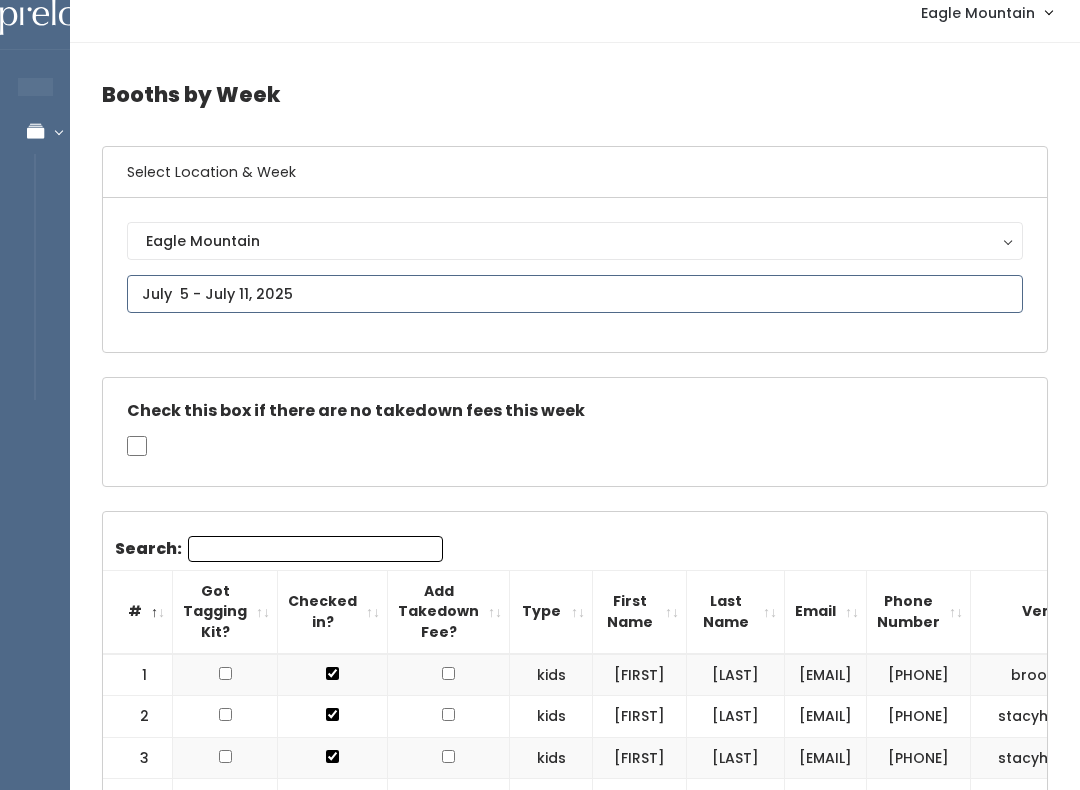 click on "EMPLOYEES
Manage Bookings
Booths by Week
All Bookings
Bookings with Booths
Booth Discounts
Seller Check-in
Eagle Mountain
Admin Home
My bookings
Account settings" at bounding box center (540, 1901) 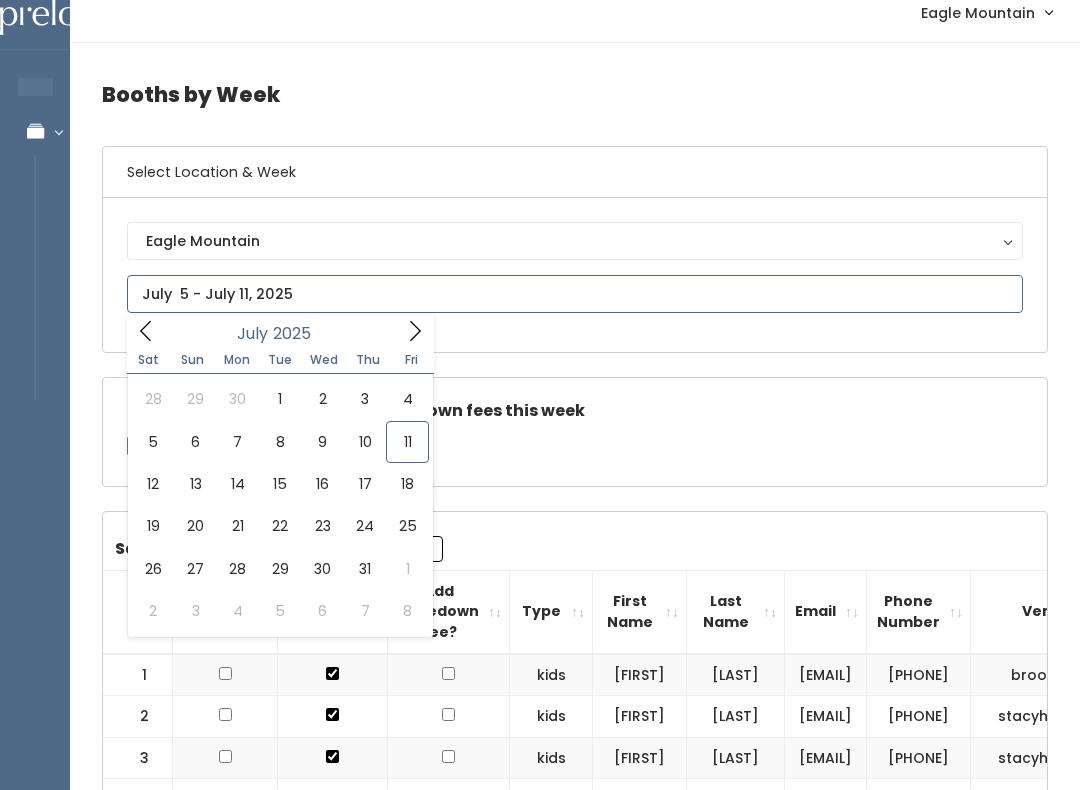 type on "July 12 to July 18" 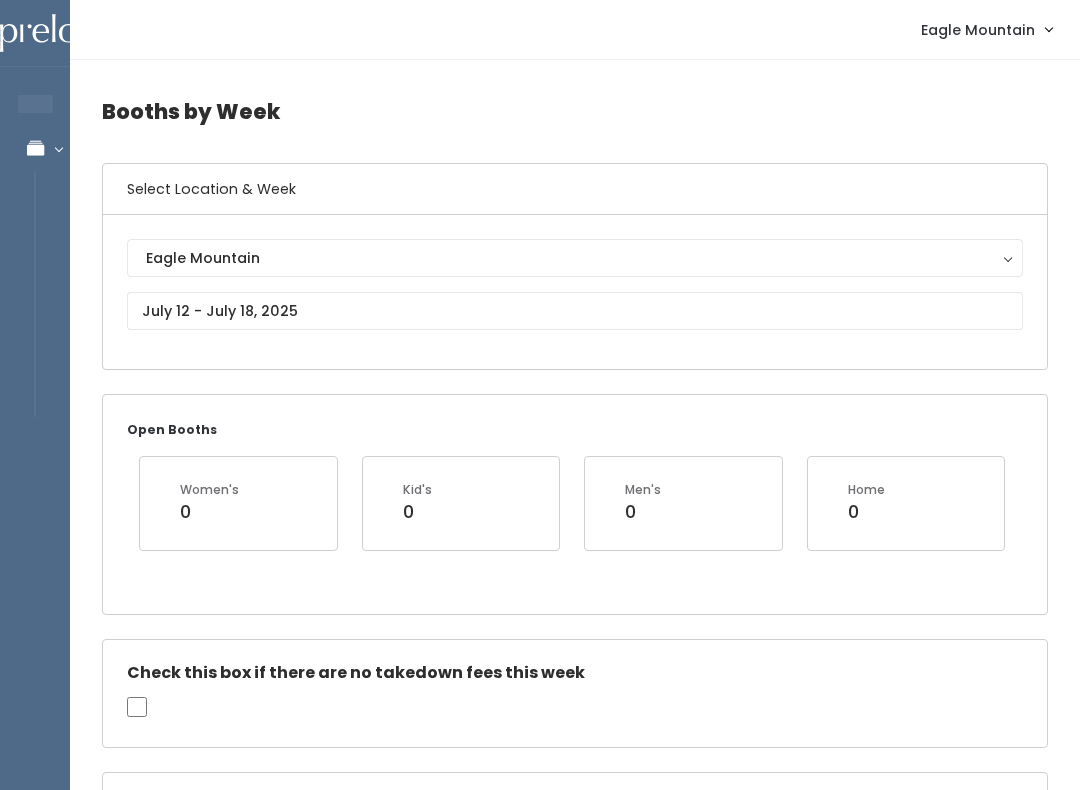 scroll, scrollTop: 0, scrollLeft: 0, axis: both 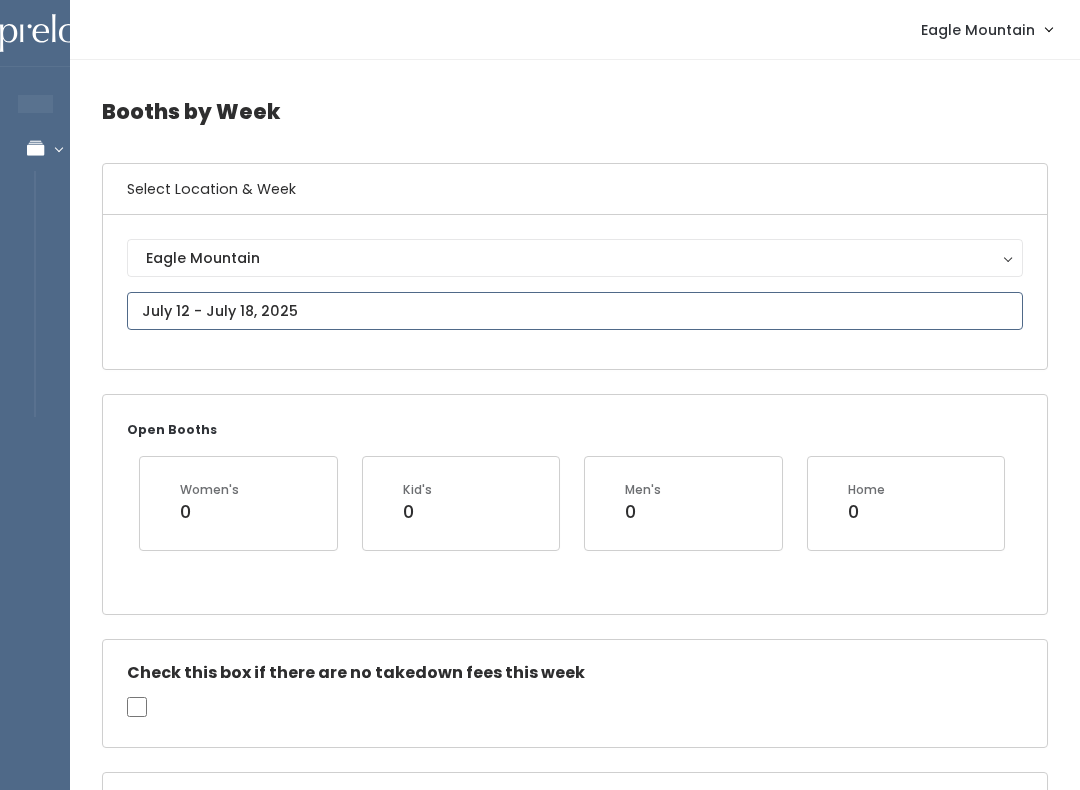 click on "EMPLOYEES
Manage Bookings
Booths by Week
All Bookings
Bookings with Booths
Booth Discounts
Seller Check-in
Eagle Mountain
Admin Home
My bookings
Account settings" at bounding box center (540, 2050) 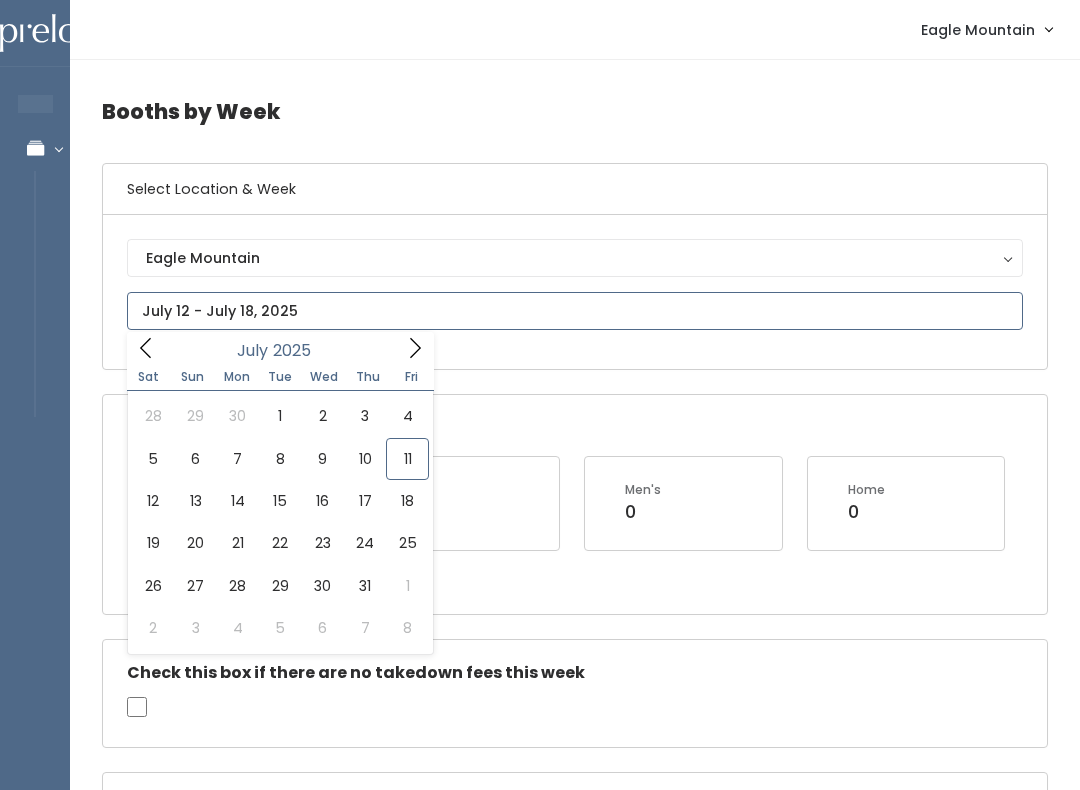 type on "[MONTH] [NUMBER] to [MONTH] [NUMBER]" 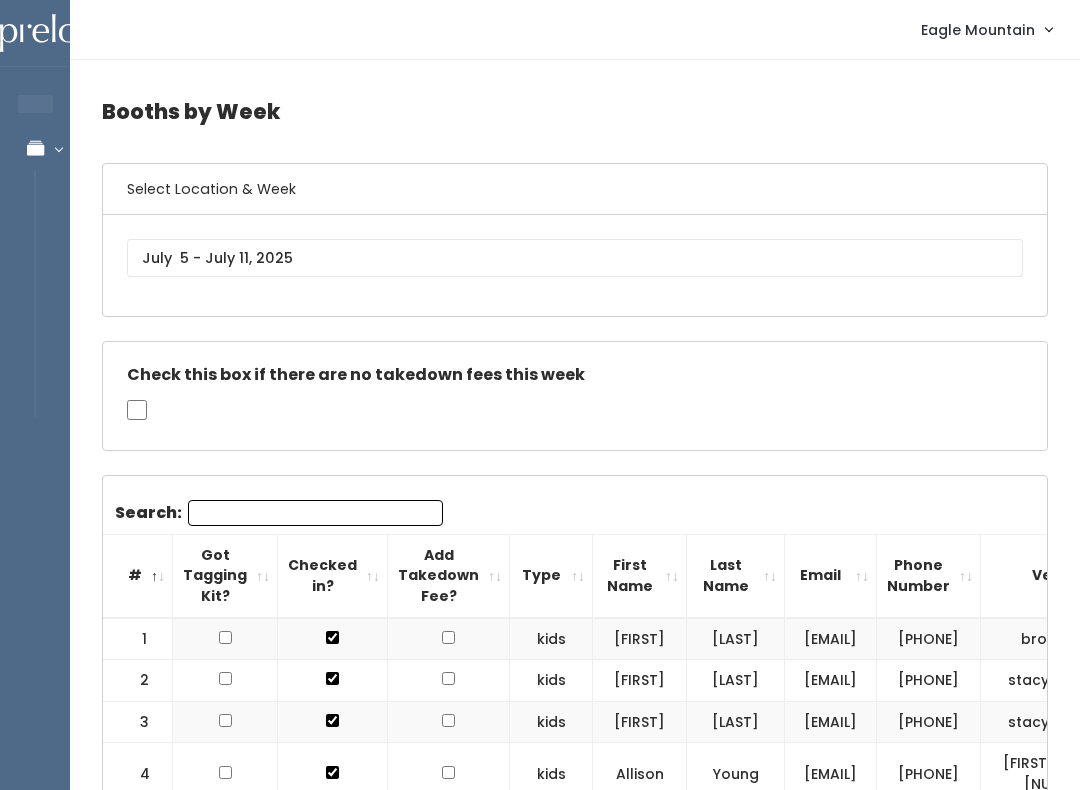 scroll, scrollTop: 0, scrollLeft: 0, axis: both 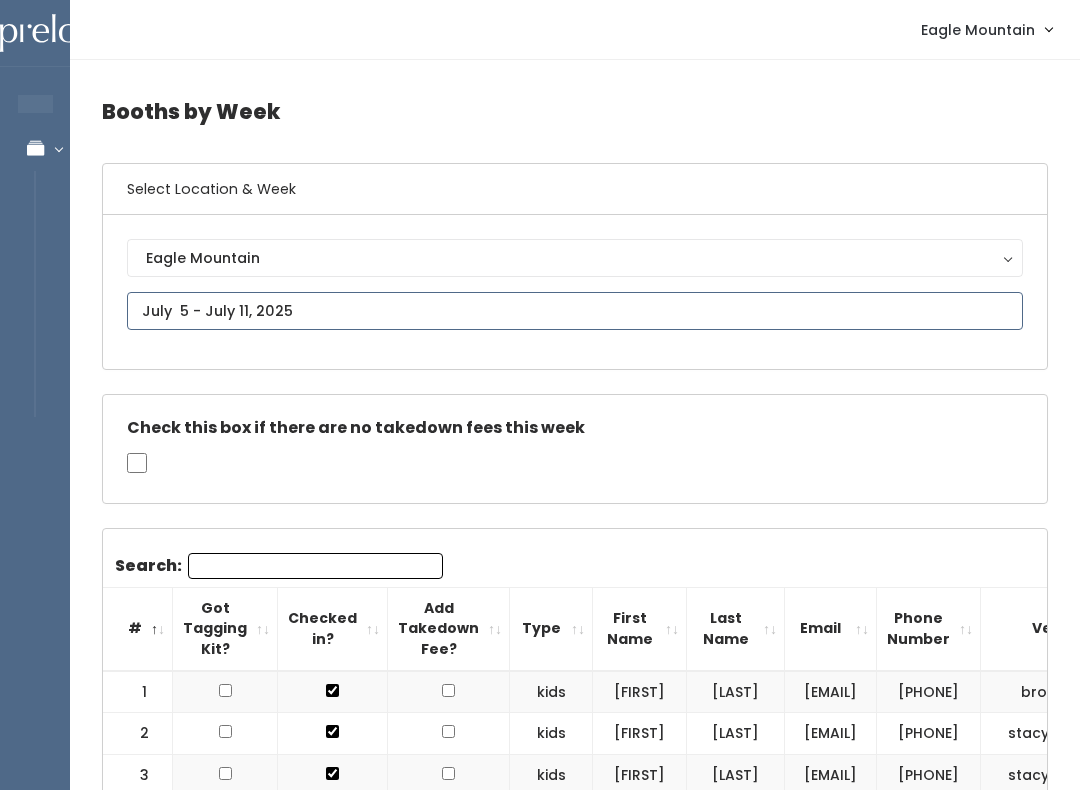 click at bounding box center (575, 311) 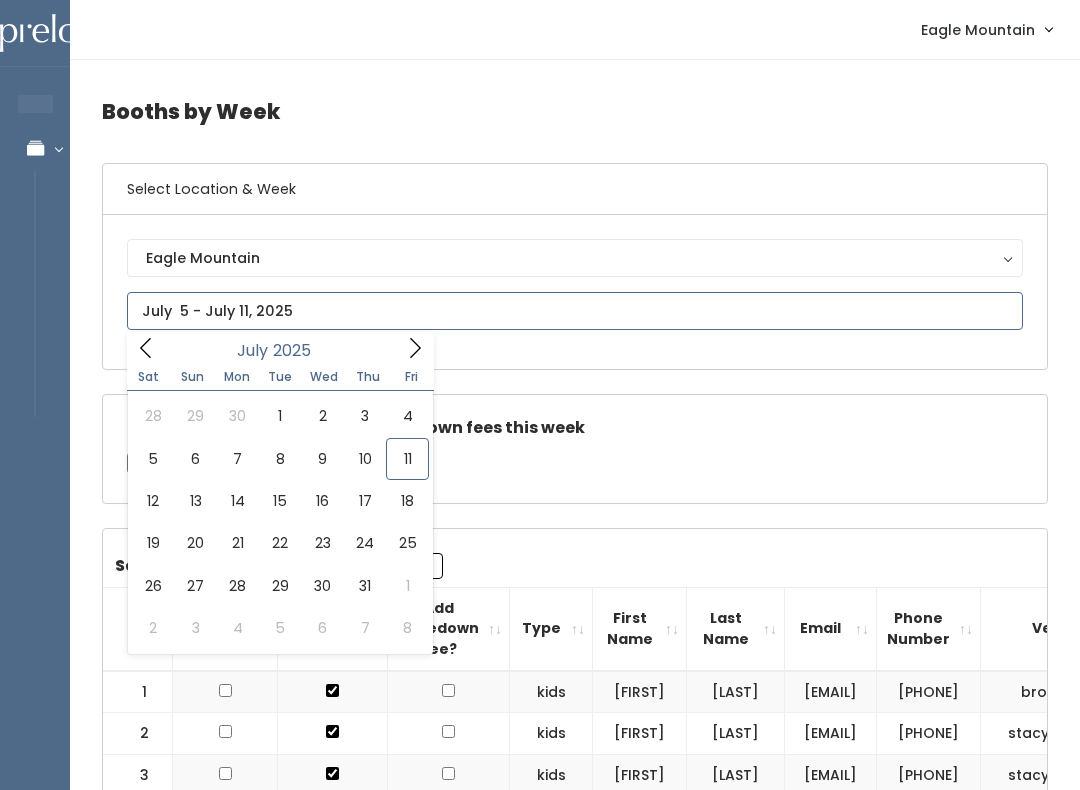 type on "[MONTH] [NUMBER] to [MONTH] [NUMBER]" 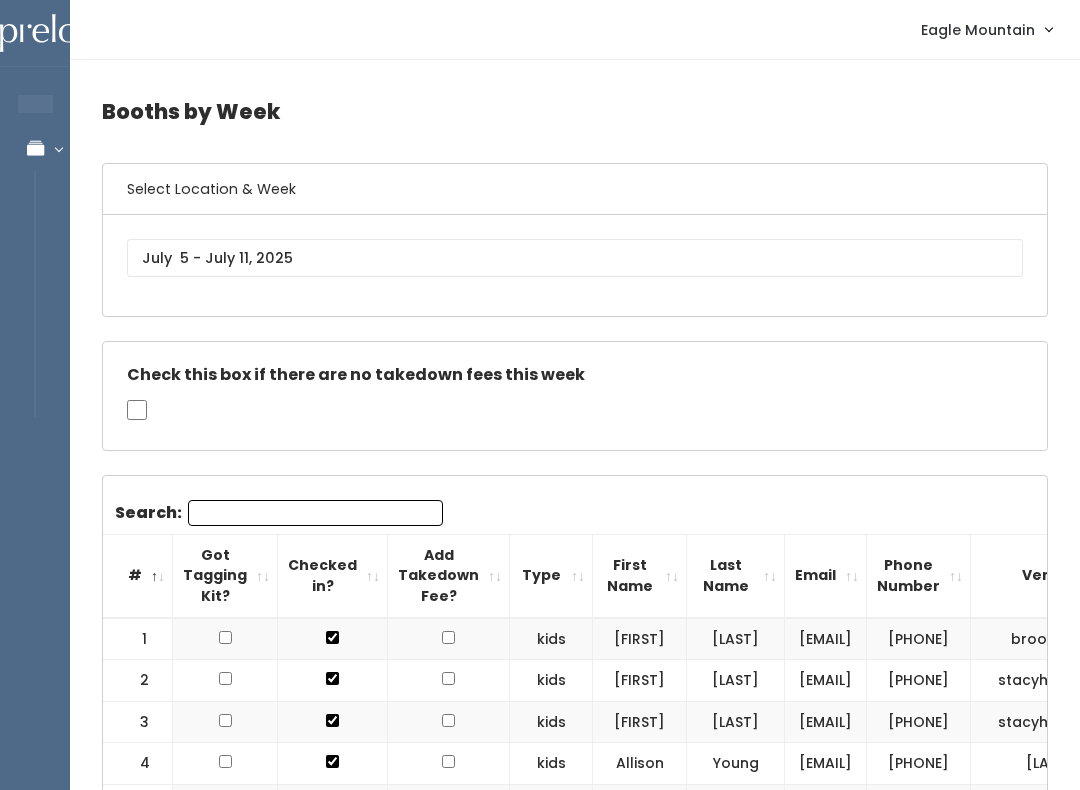 scroll, scrollTop: 0, scrollLeft: 0, axis: both 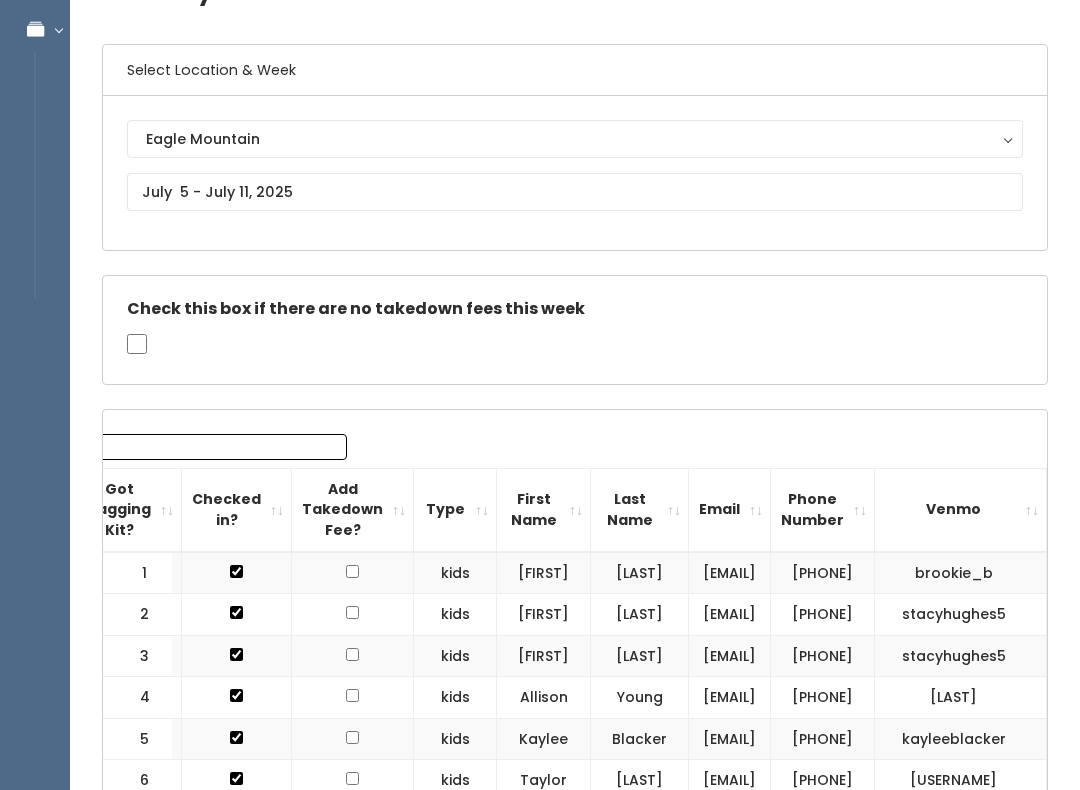 click on "[PHONE]" at bounding box center [823, 573] 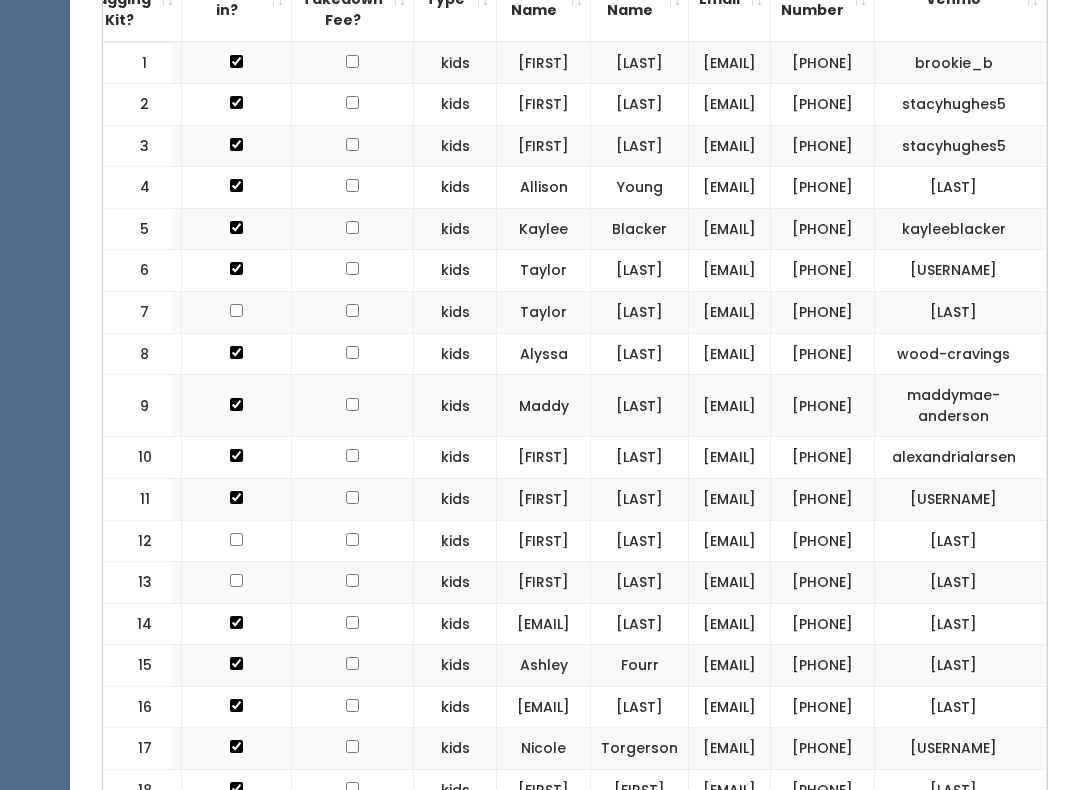 scroll, scrollTop: 630, scrollLeft: 0, axis: vertical 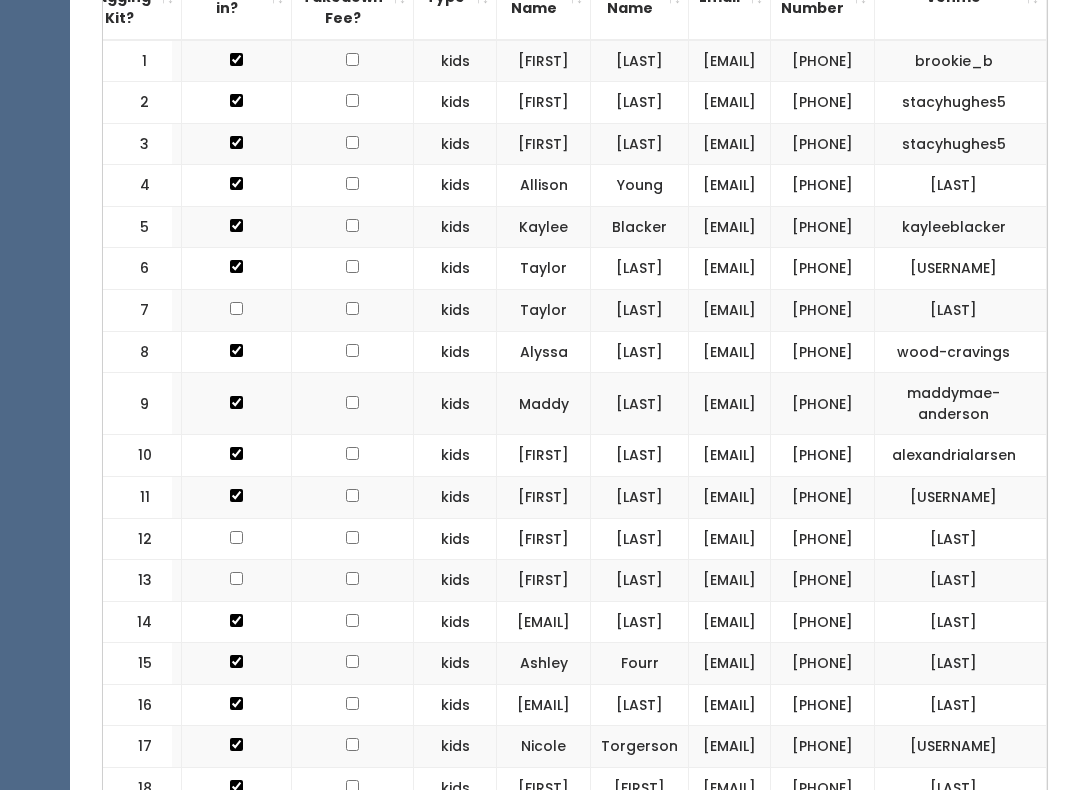 click on "[PHONE]" at bounding box center [823, 353] 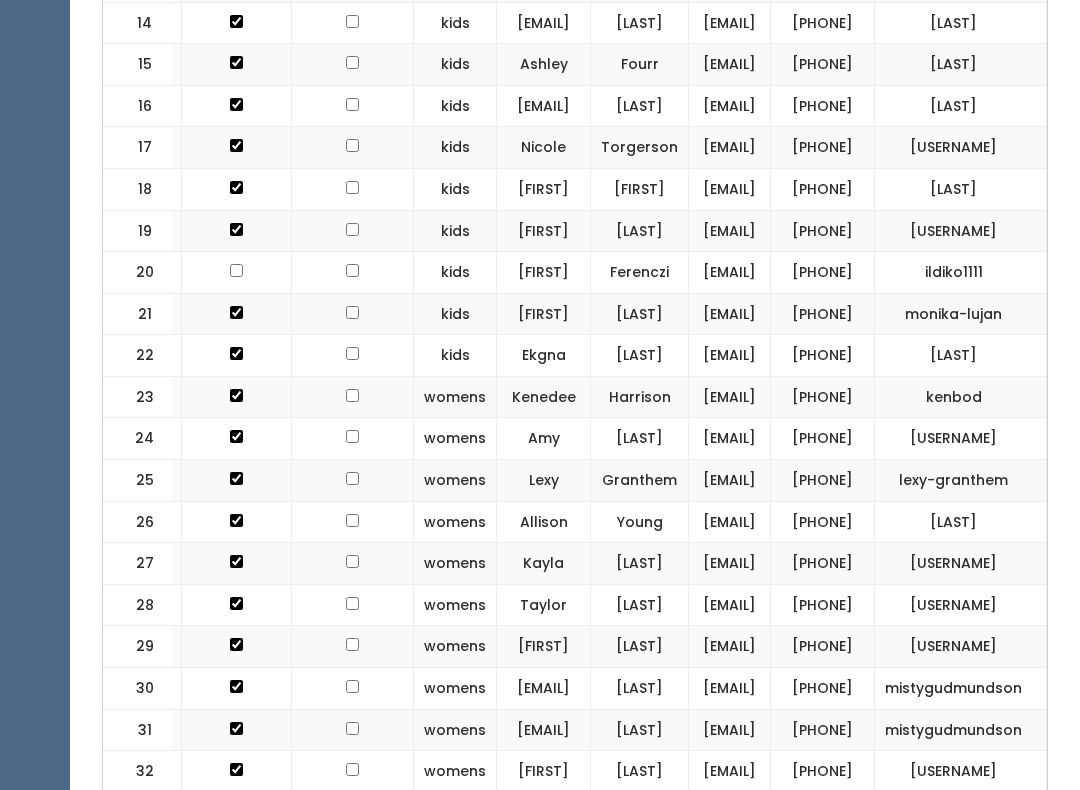 scroll, scrollTop: 1230, scrollLeft: 0, axis: vertical 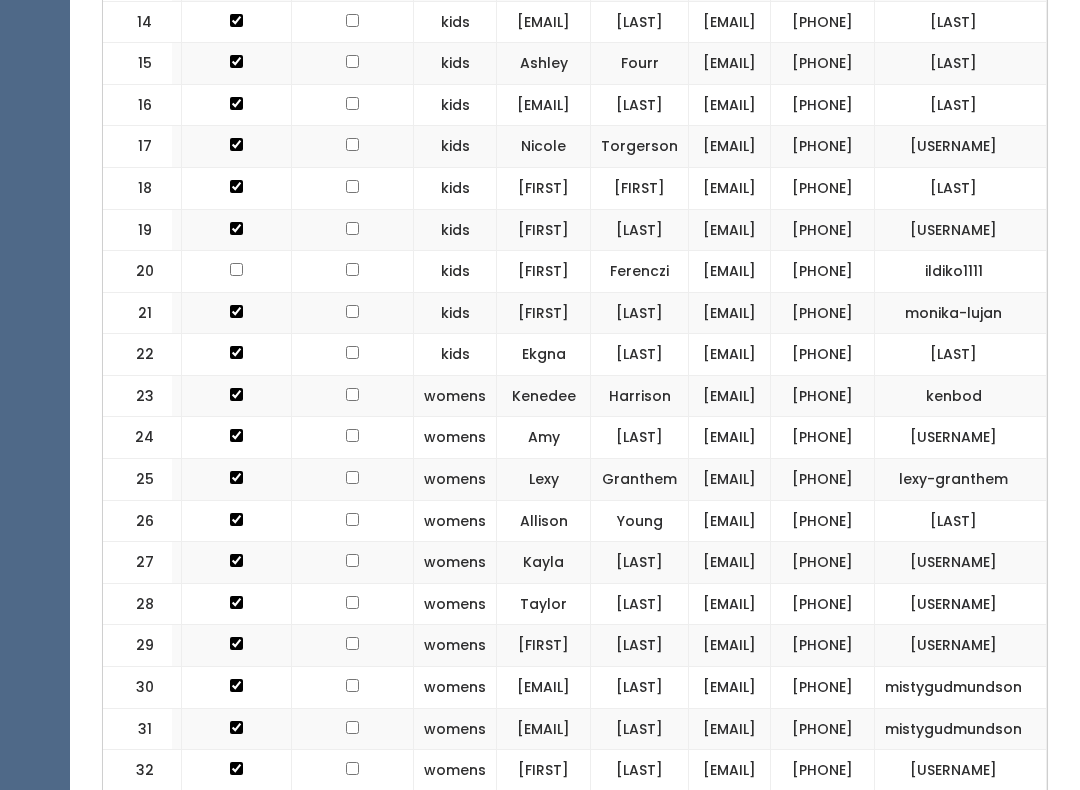 click on "[PHONE]" at bounding box center (823, 148) 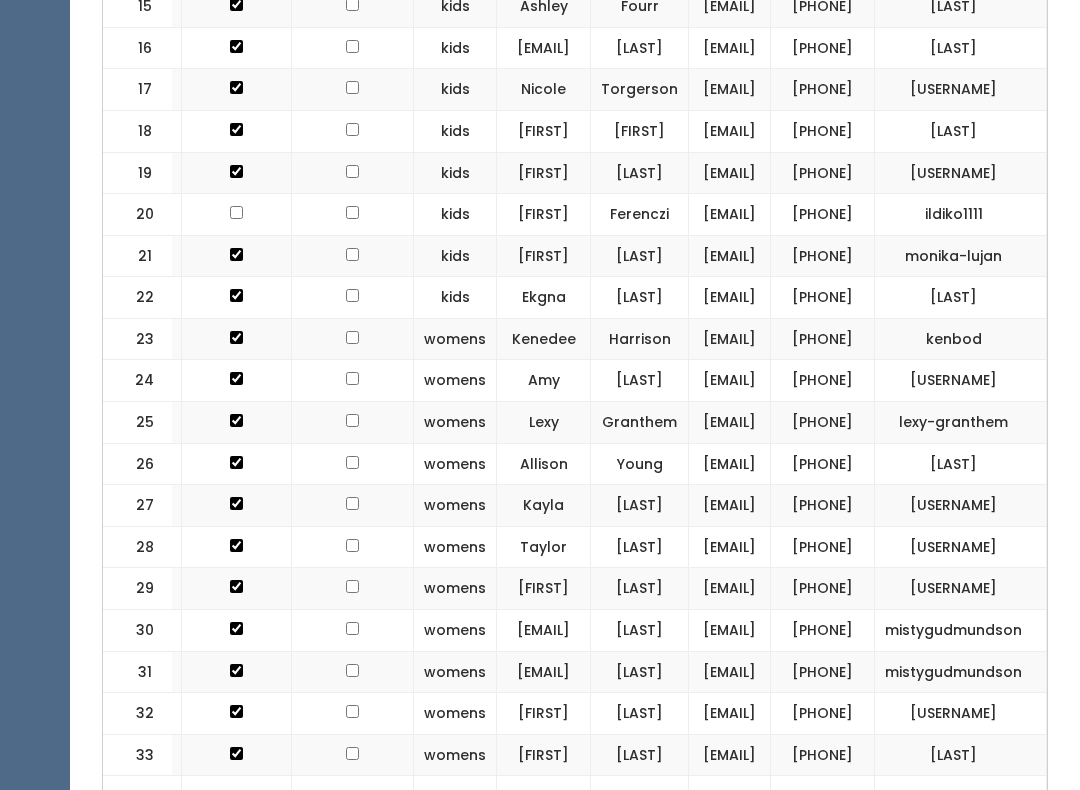 scroll, scrollTop: 1290, scrollLeft: 0, axis: vertical 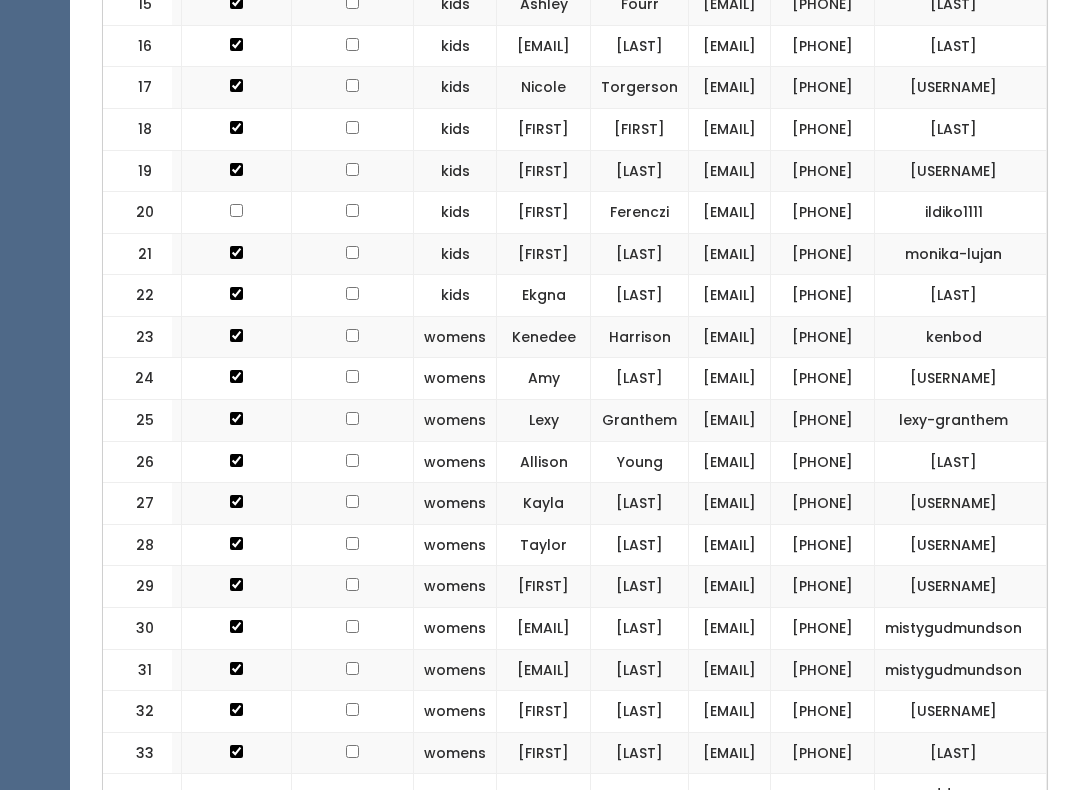 click on "[PHONE]" at bounding box center [823, 171] 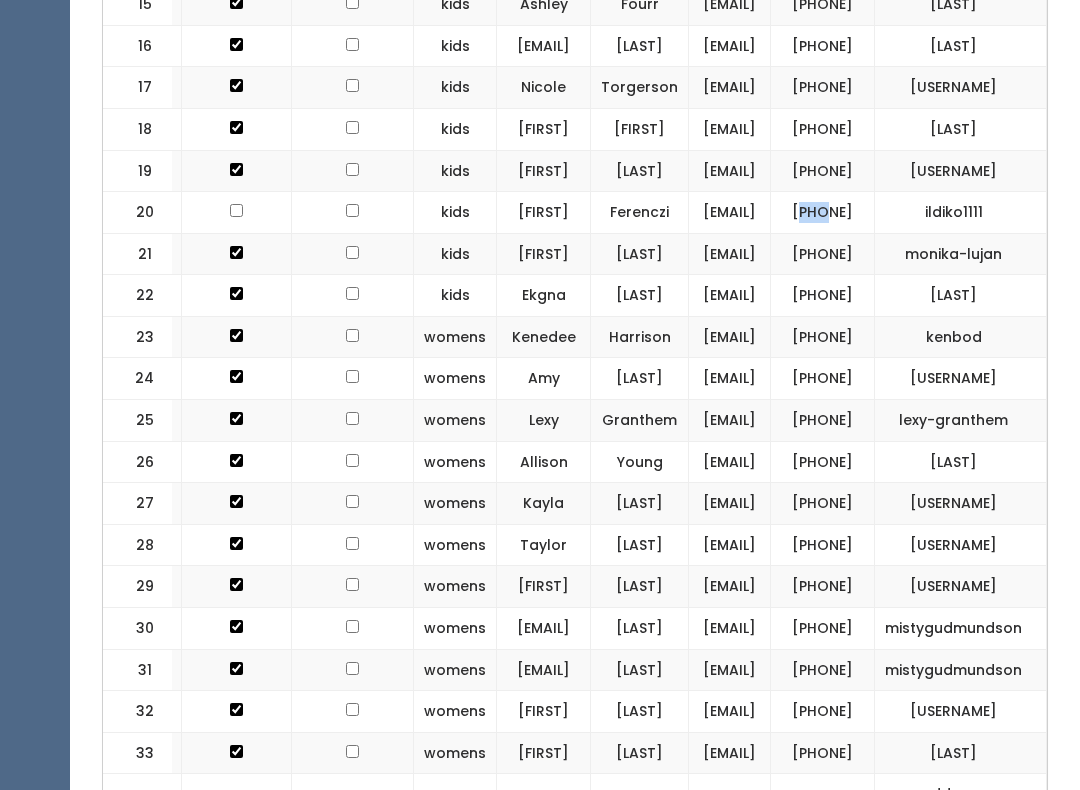 click on "(424) 333-2697" at bounding box center (823, 213) 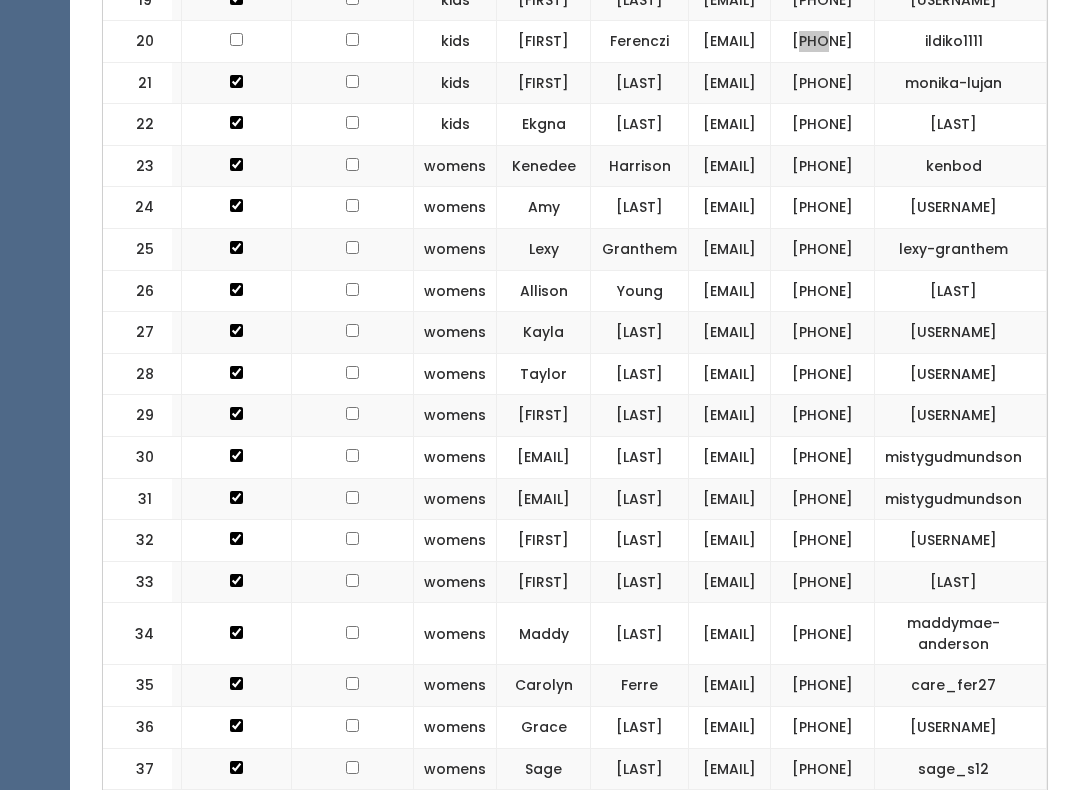 scroll, scrollTop: 1461, scrollLeft: 0, axis: vertical 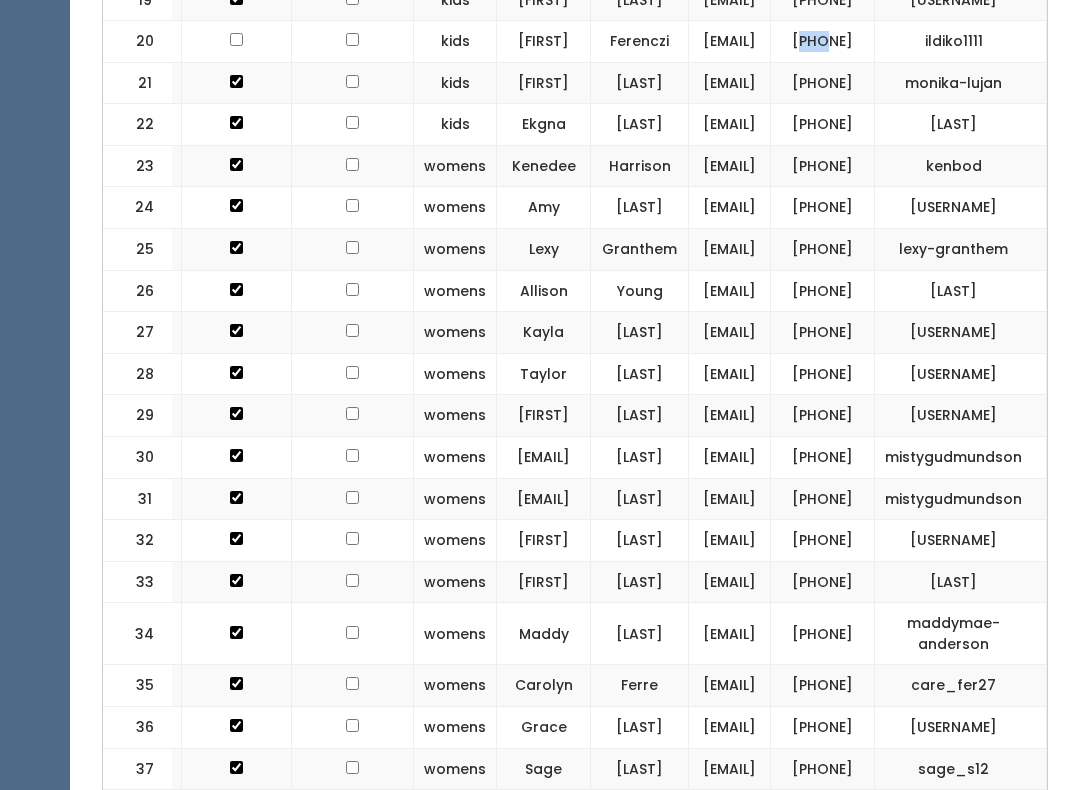click on "(801) 228-7138" at bounding box center (823, 83) 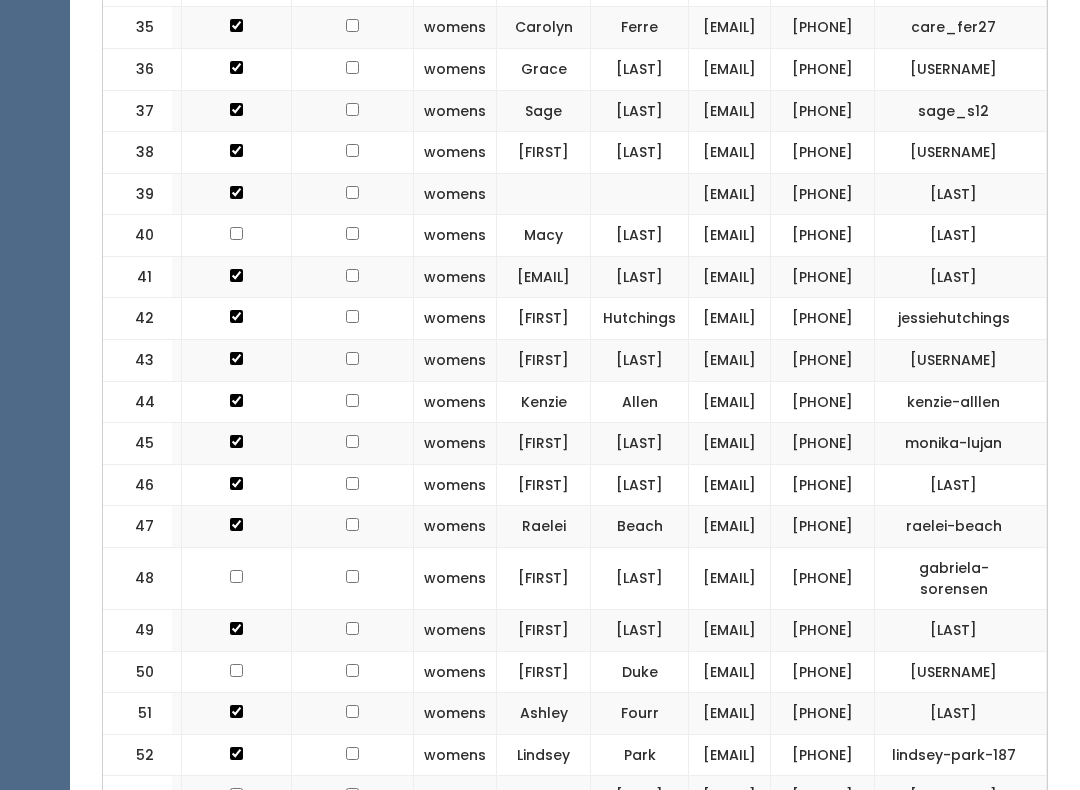 scroll, scrollTop: 2119, scrollLeft: 0, axis: vertical 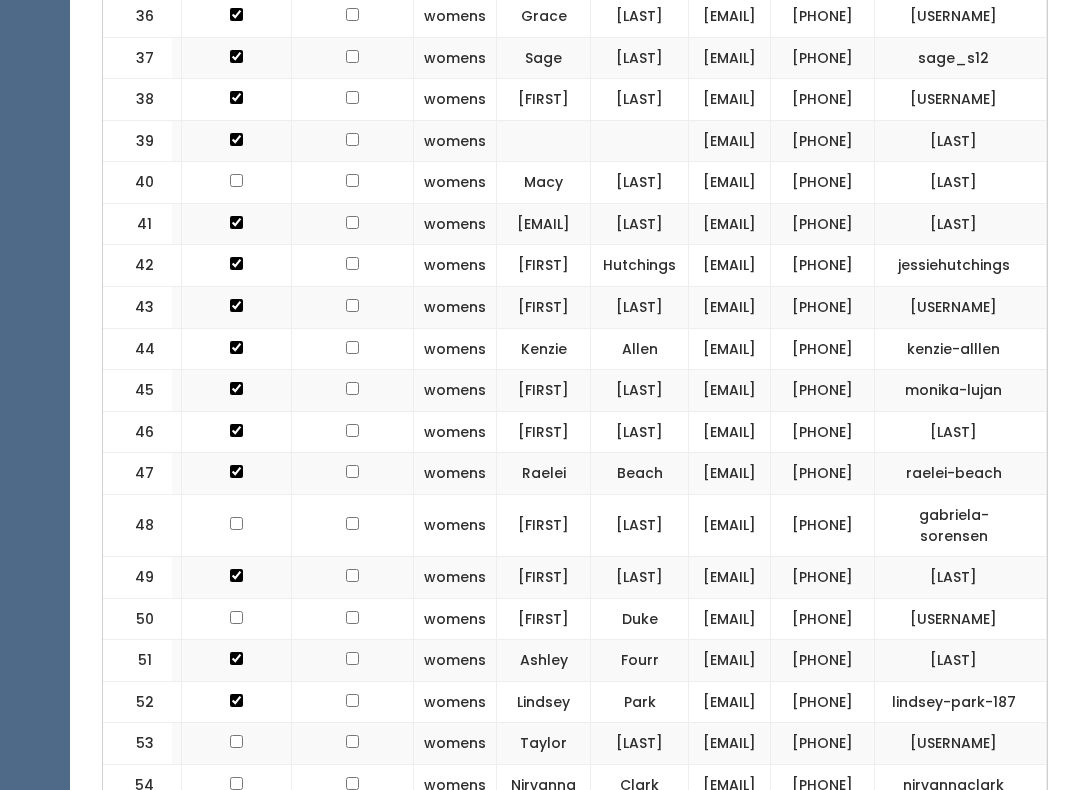 click on "[PHONE]" at bounding box center (823, 58) 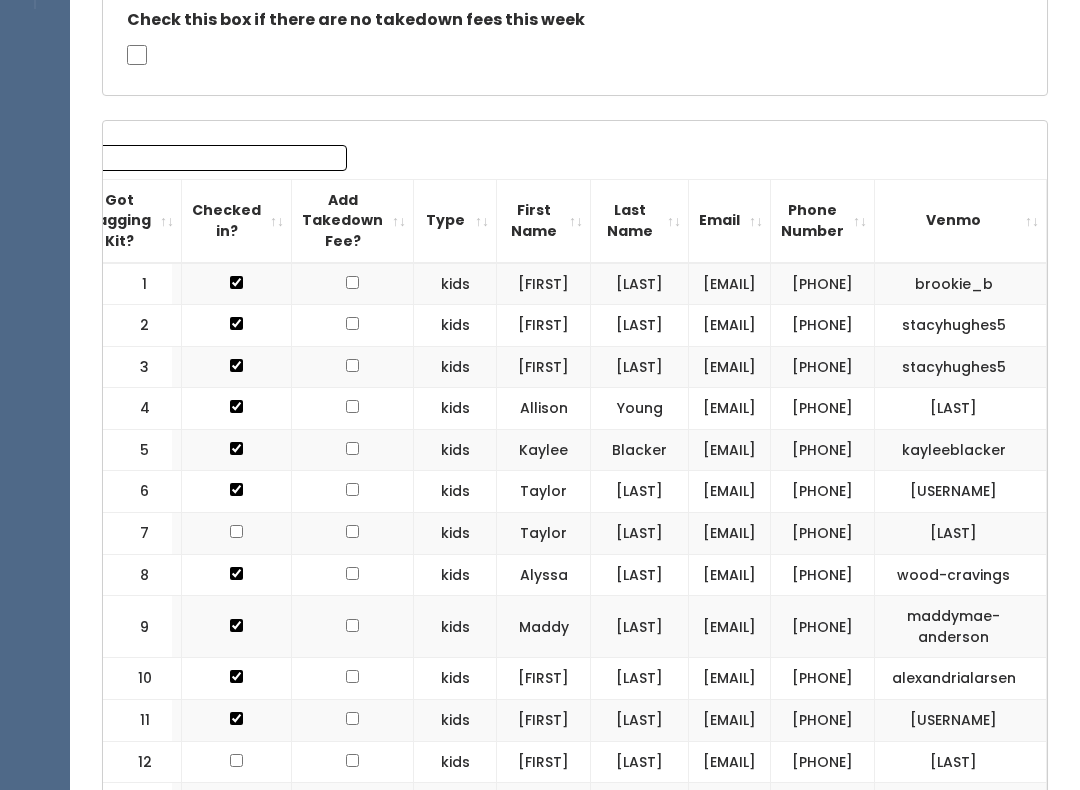scroll, scrollTop: 0, scrollLeft: 0, axis: both 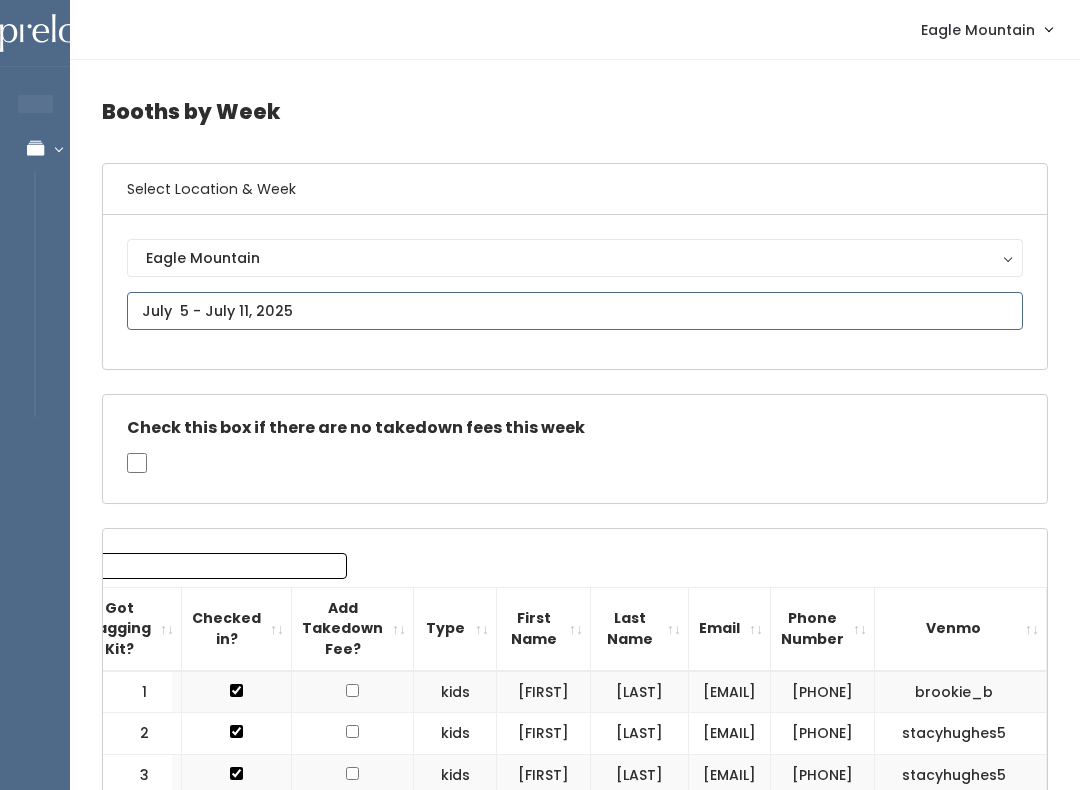 click on "EMPLOYEES
Manage Bookings
Booths by Week
All Bookings
Bookings with Booths
Booth Discounts
Seller Check-in
Eagle Mountain
Admin Home
My bookings
Account settings" at bounding box center [540, 1917] 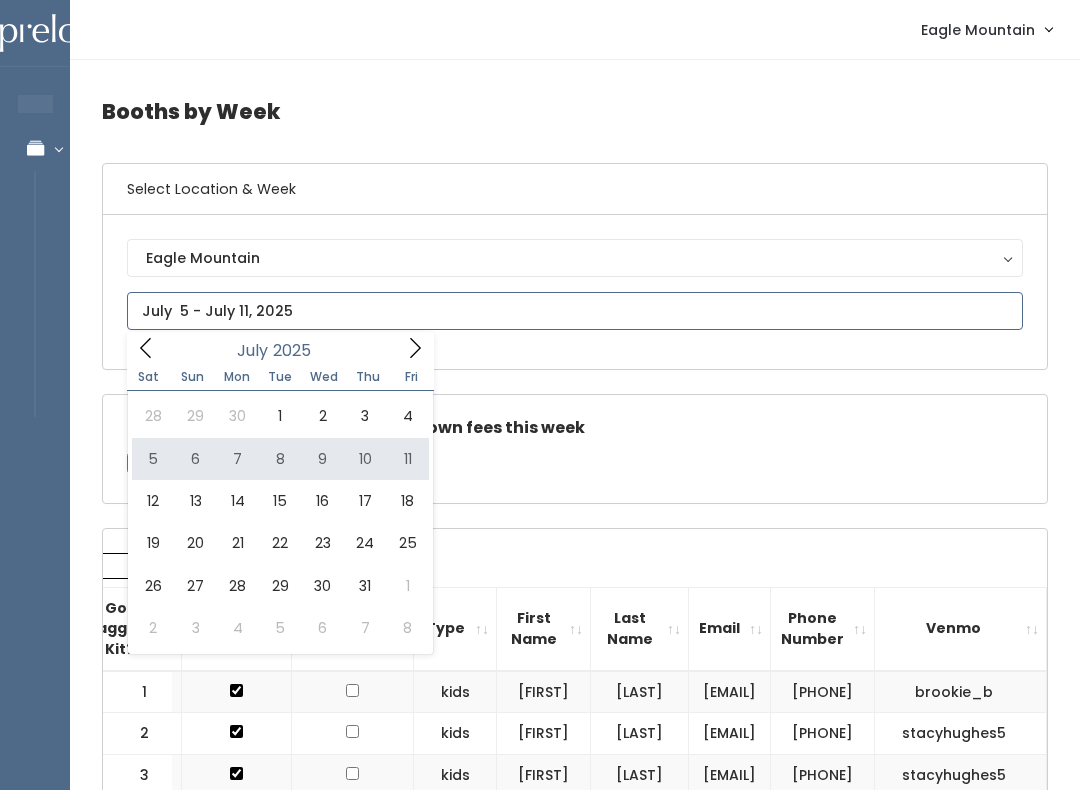 type on "[MONTH] [NUMBER] to [MONTH] [NUMBER]" 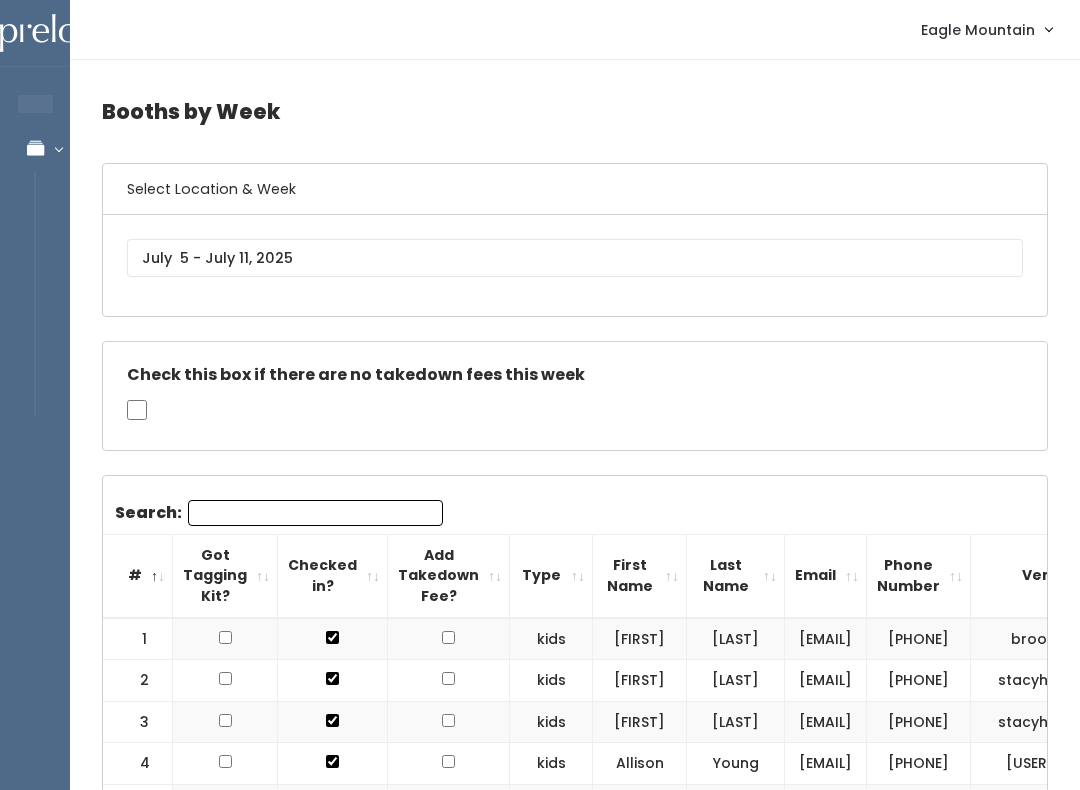 scroll, scrollTop: 0, scrollLeft: 0, axis: both 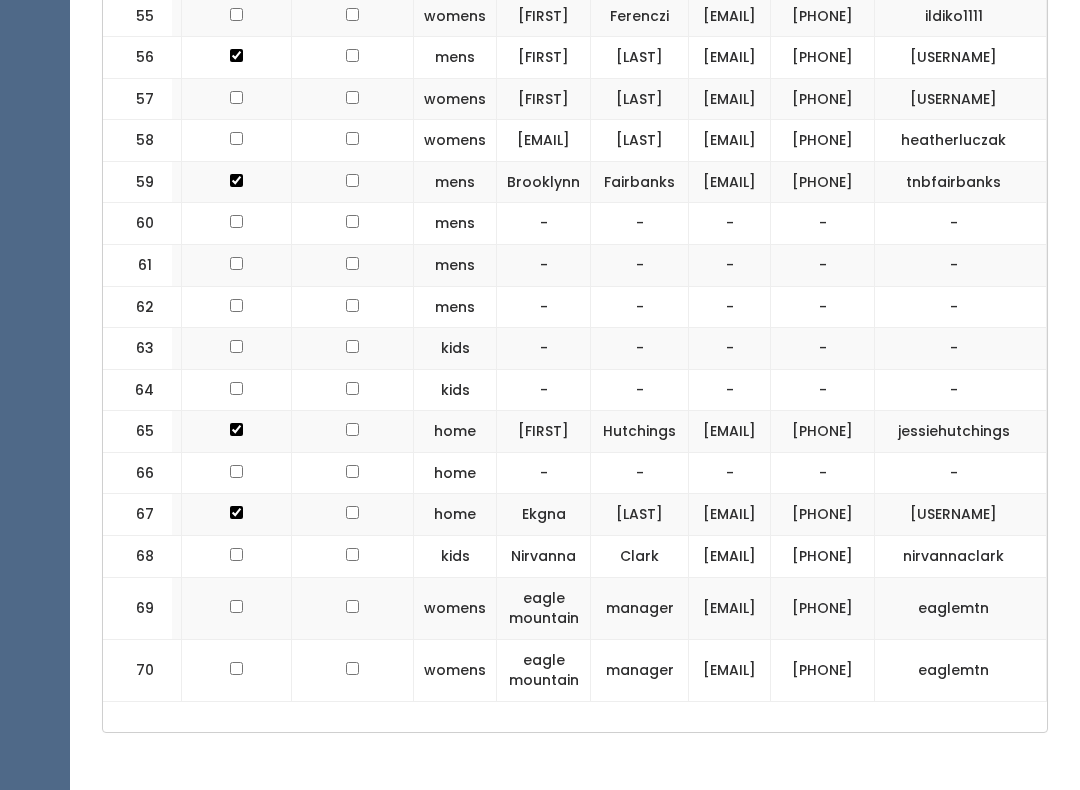 click on "[PHONE]" at bounding box center [823, -503] 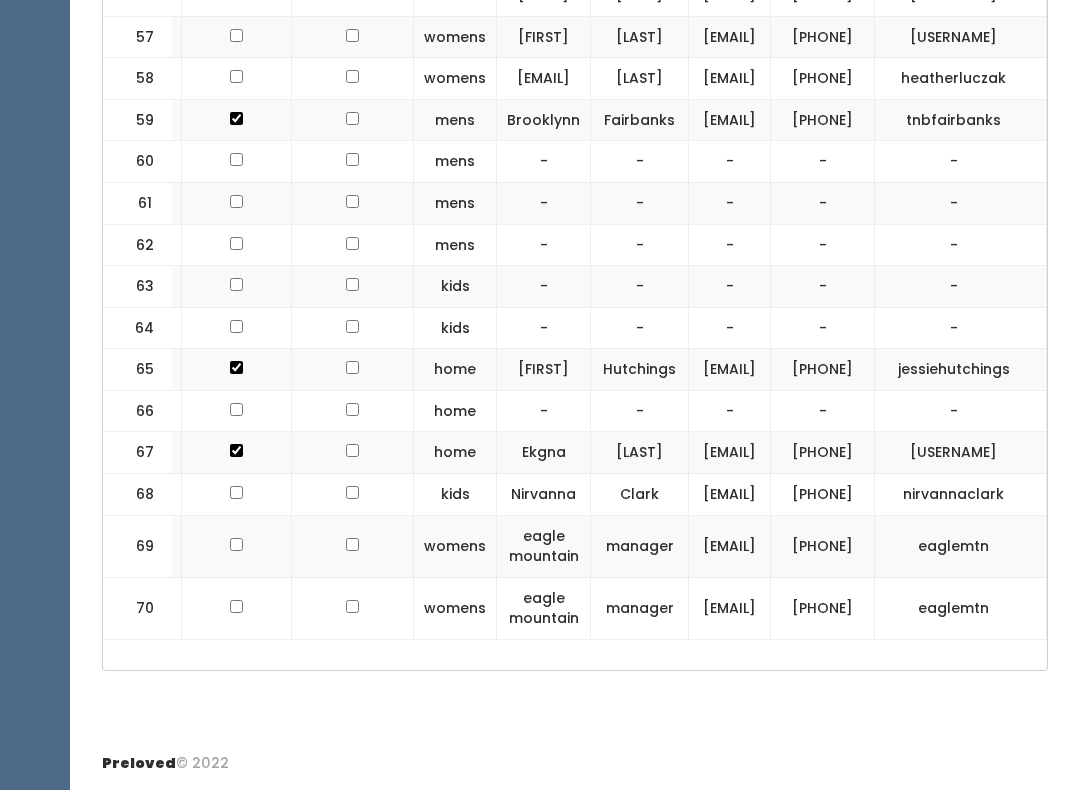 scroll, scrollTop: 3462, scrollLeft: 0, axis: vertical 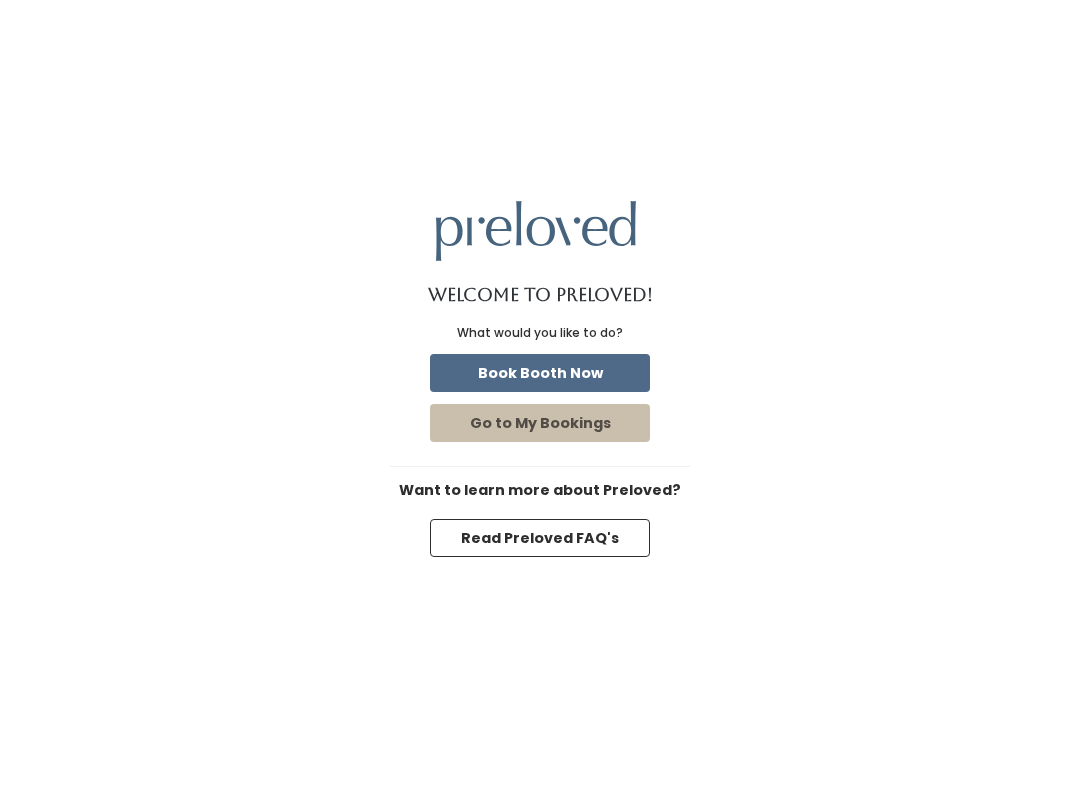 click on "Book Booth Now" at bounding box center [540, 373] 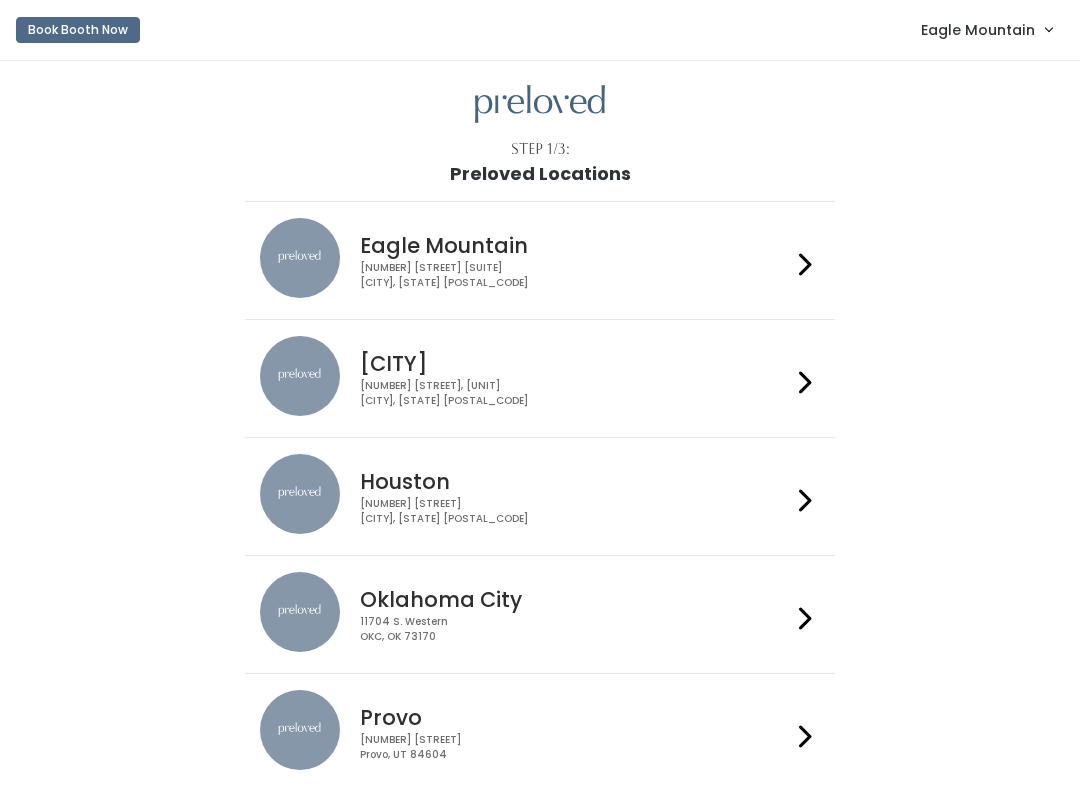 scroll, scrollTop: 0, scrollLeft: 0, axis: both 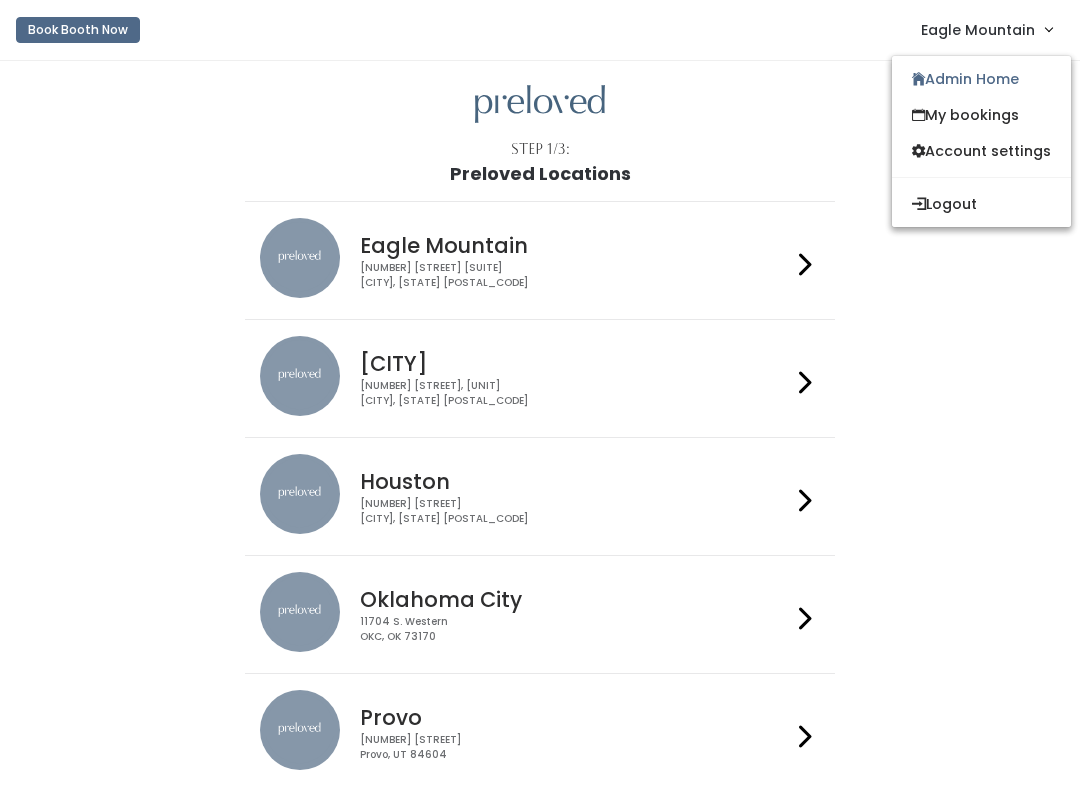 click on "Admin Home" at bounding box center (981, 79) 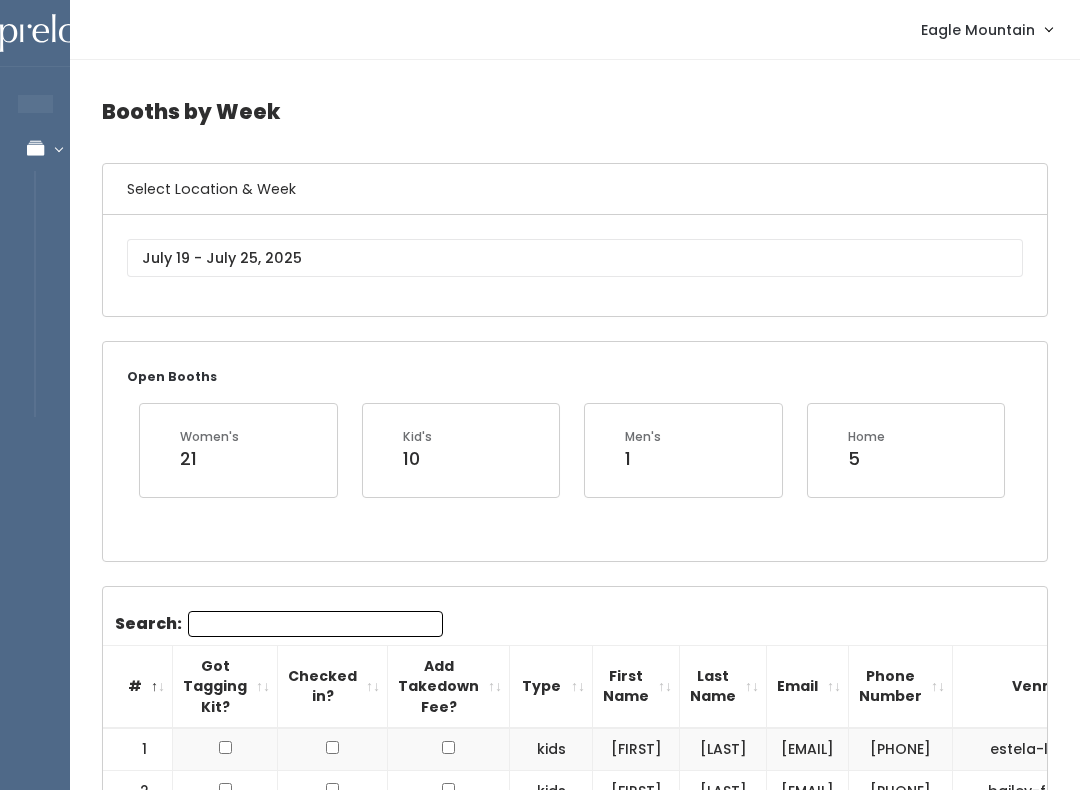 scroll, scrollTop: 0, scrollLeft: 0, axis: both 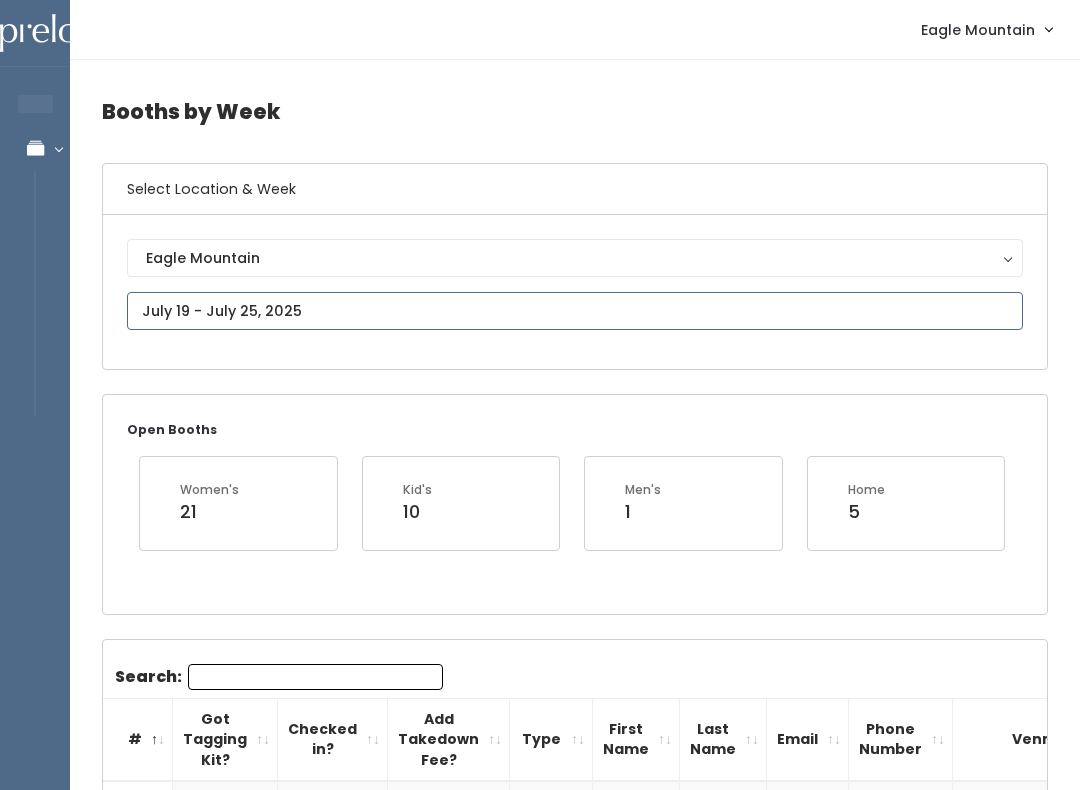 click at bounding box center (575, 311) 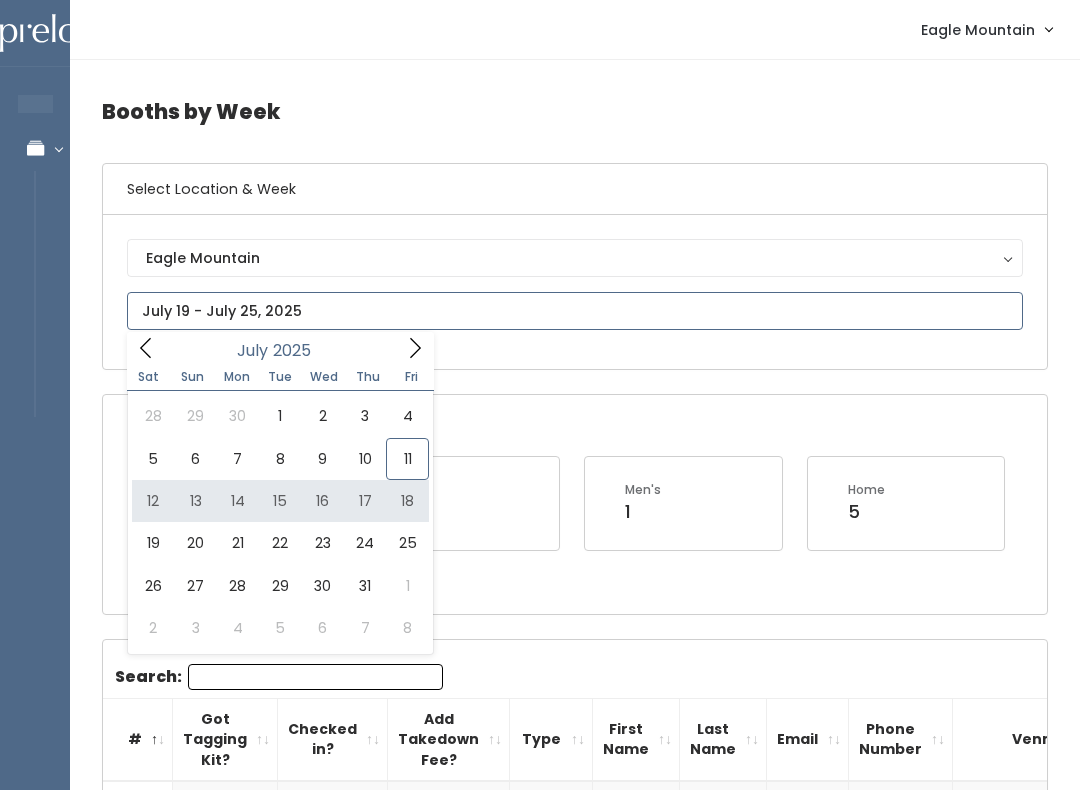 type on "July 12 to July 18" 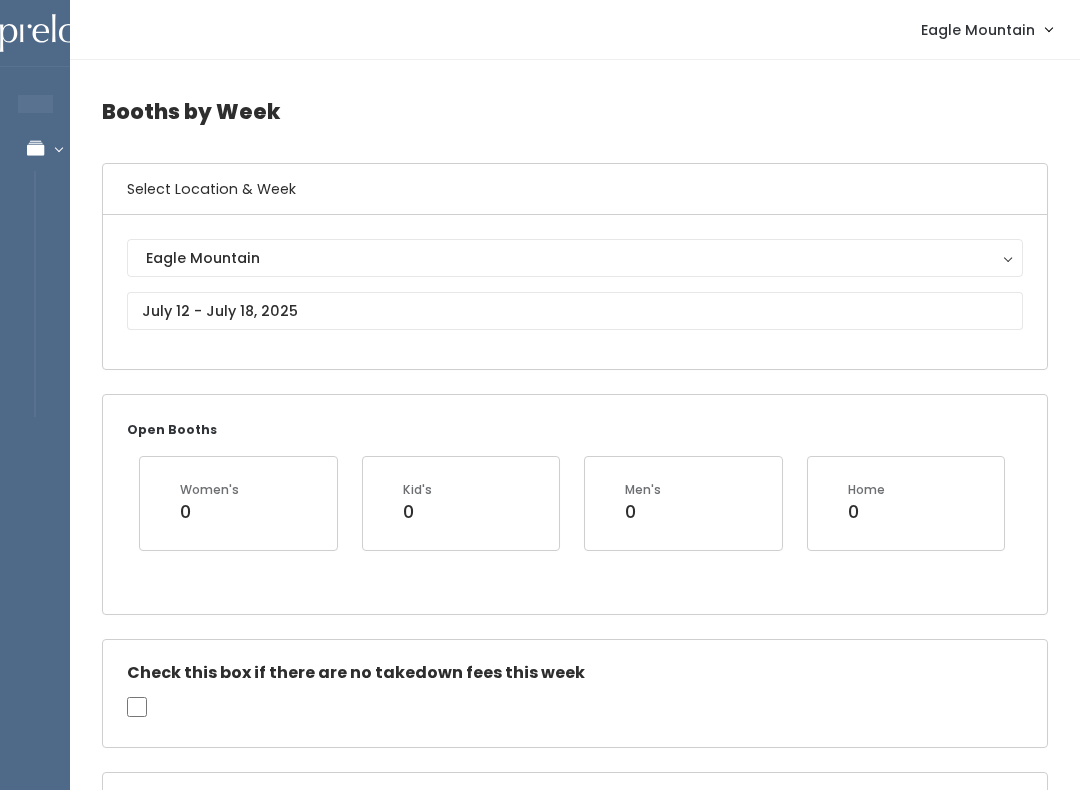 scroll, scrollTop: 0, scrollLeft: 0, axis: both 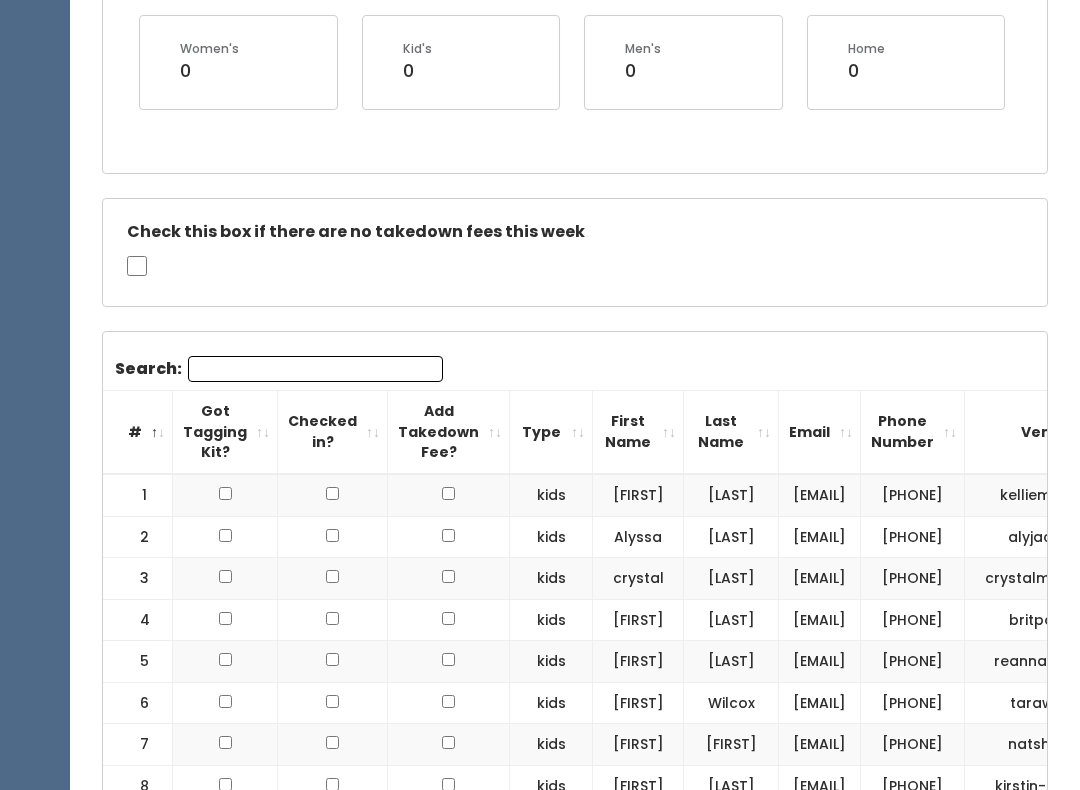 click on "Type" at bounding box center (551, 432) 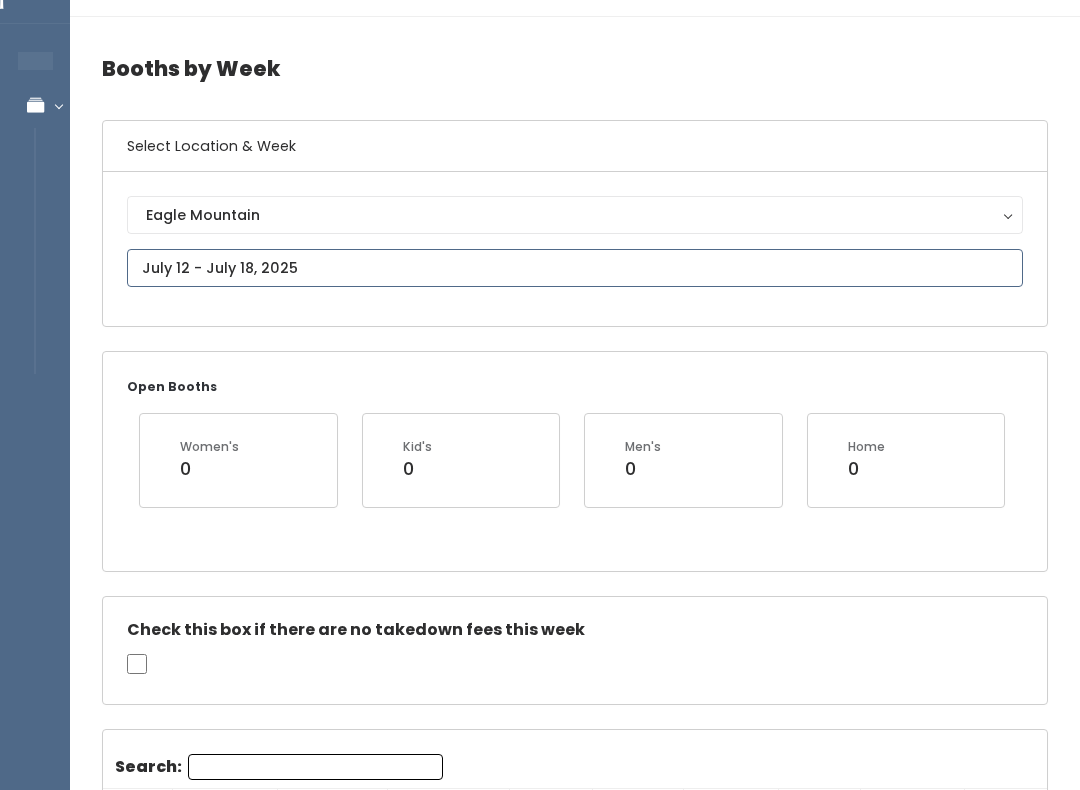 click at bounding box center [575, 269] 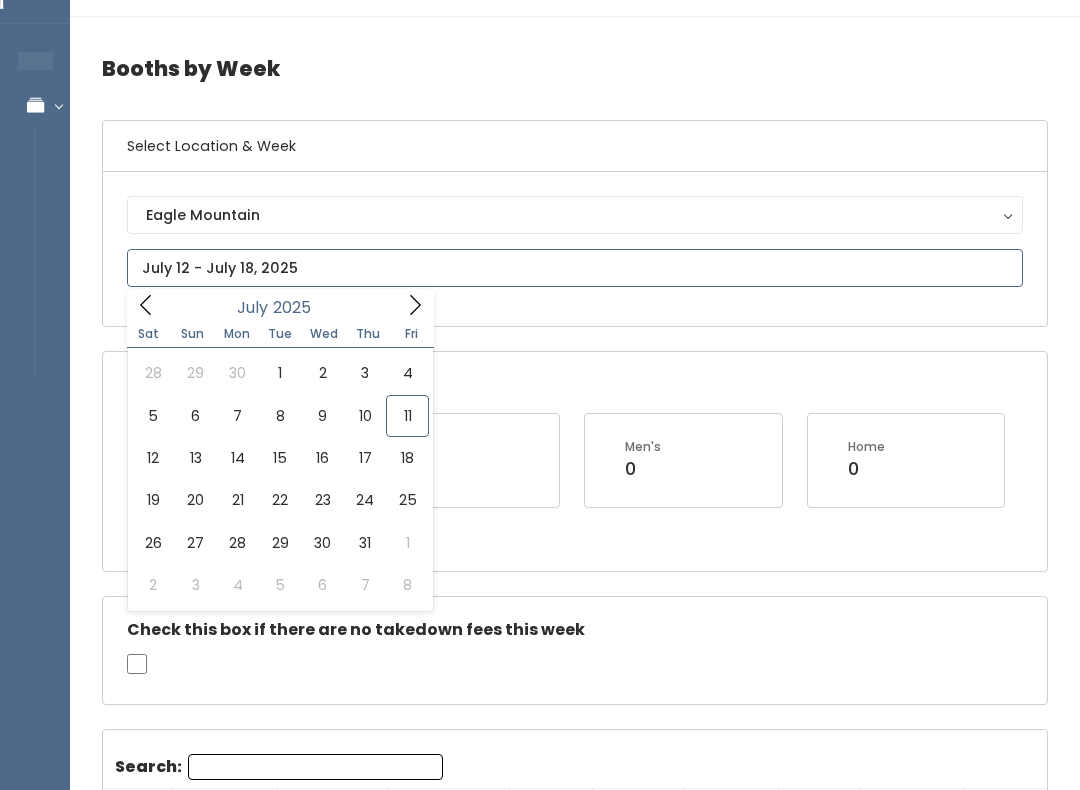 scroll, scrollTop: 43, scrollLeft: 0, axis: vertical 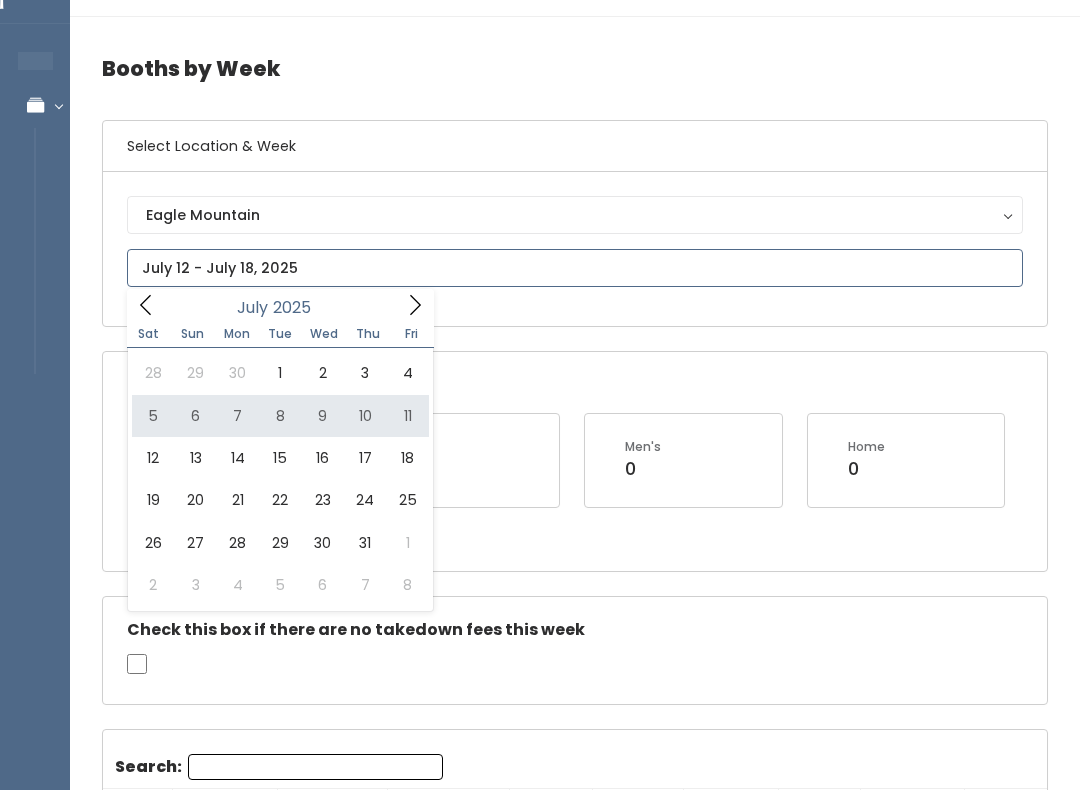 type on "[DATE] to [DATE]" 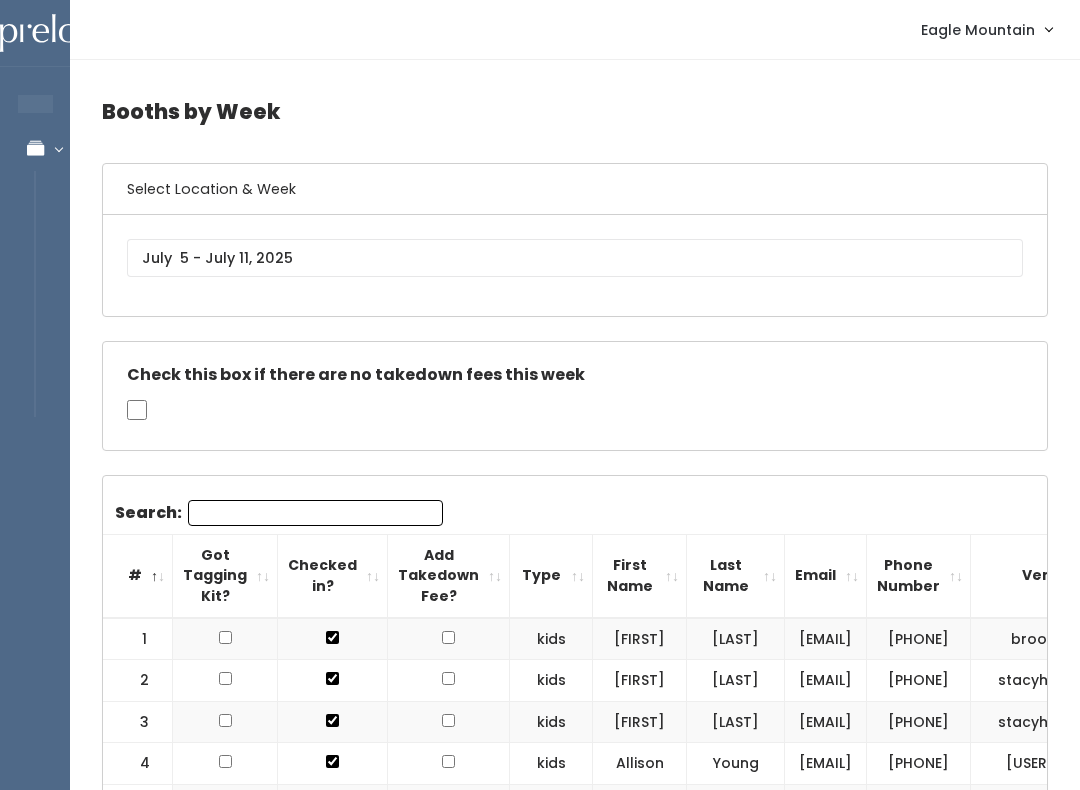 scroll, scrollTop: 357, scrollLeft: 0, axis: vertical 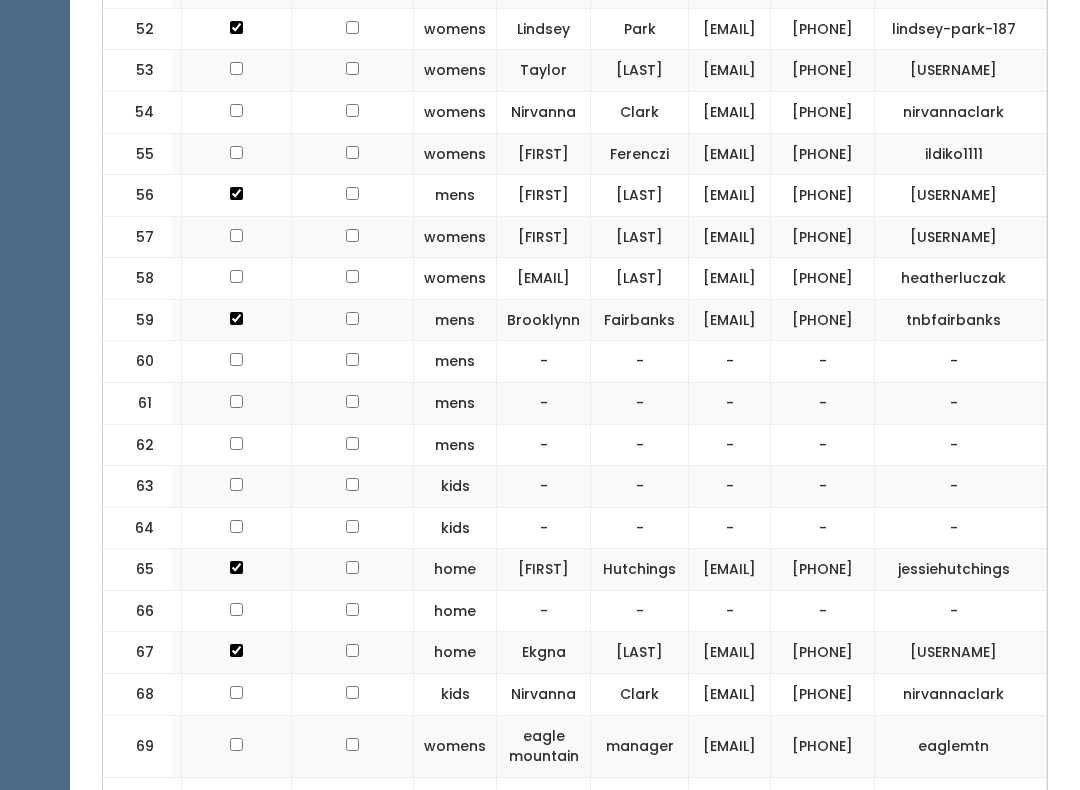 click on "[PHONE]" at bounding box center (823, -198) 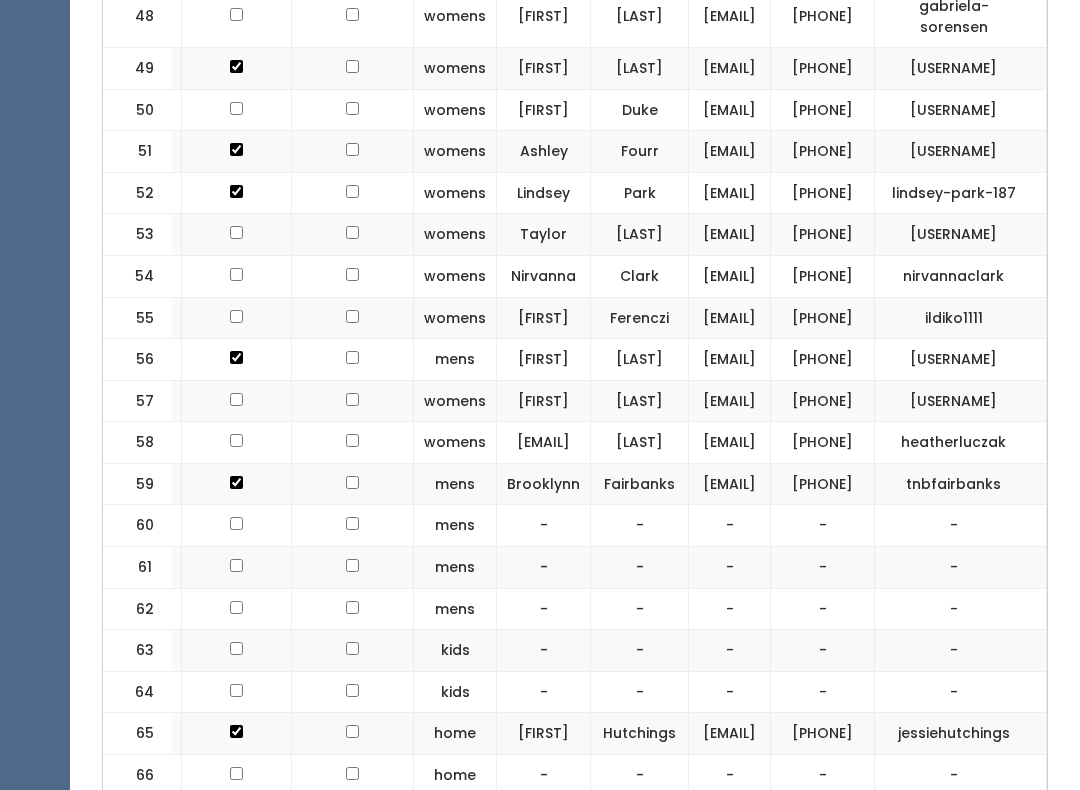 scroll, scrollTop: 2672, scrollLeft: 0, axis: vertical 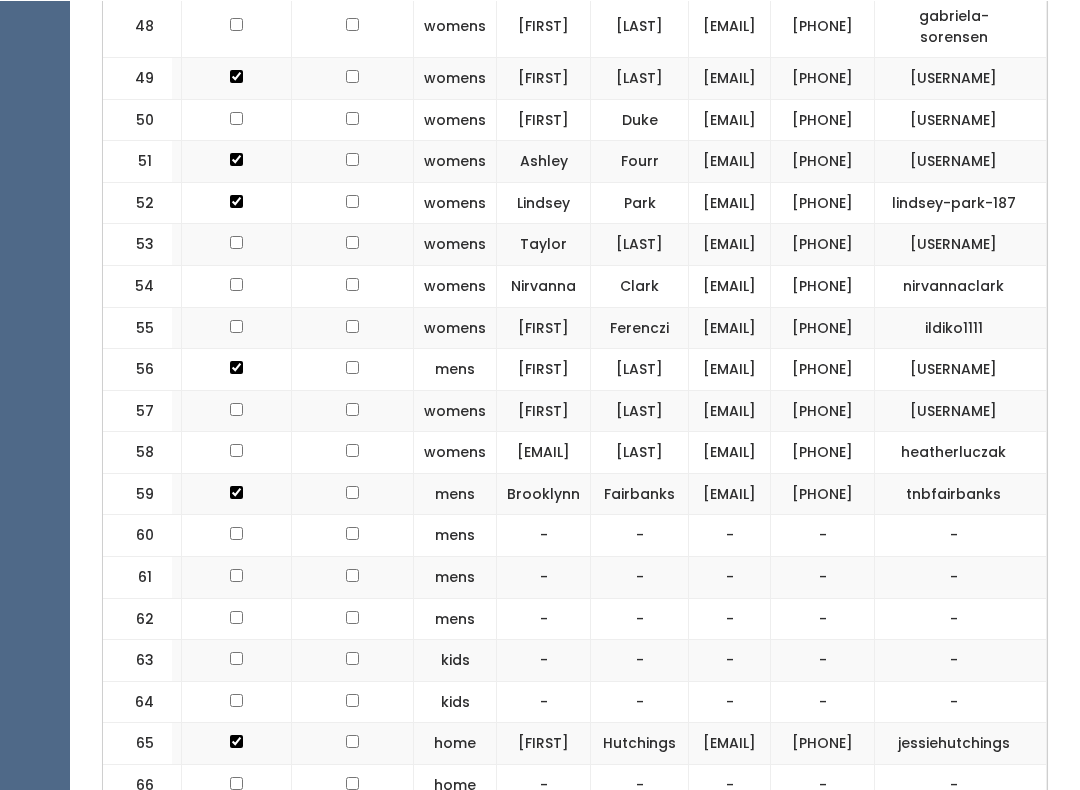 click on "[PHONE]" at bounding box center (823, -317) 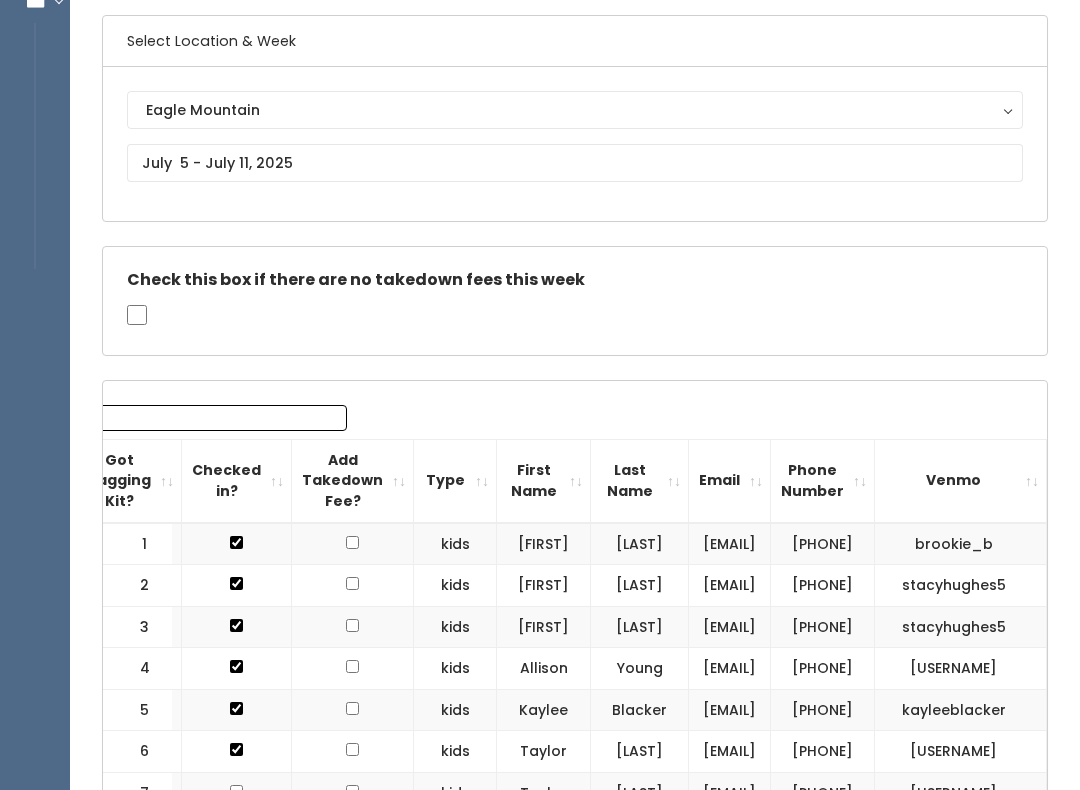 scroll, scrollTop: 147, scrollLeft: 0, axis: vertical 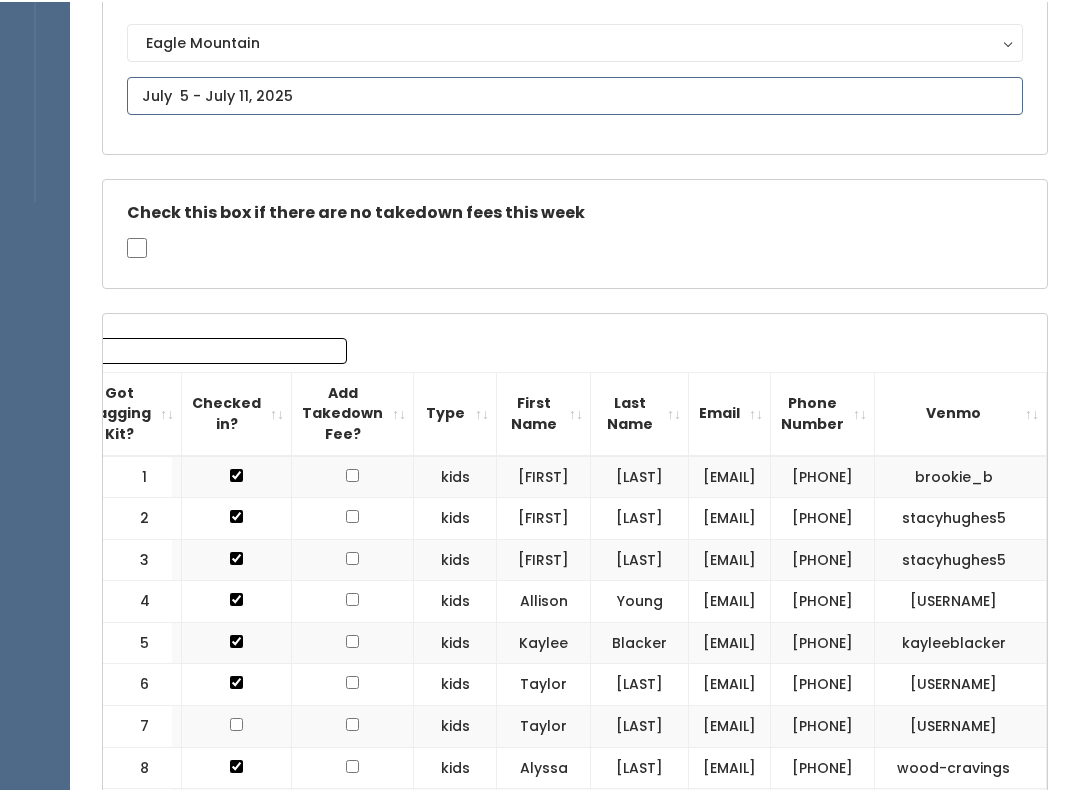 click at bounding box center (575, 94) 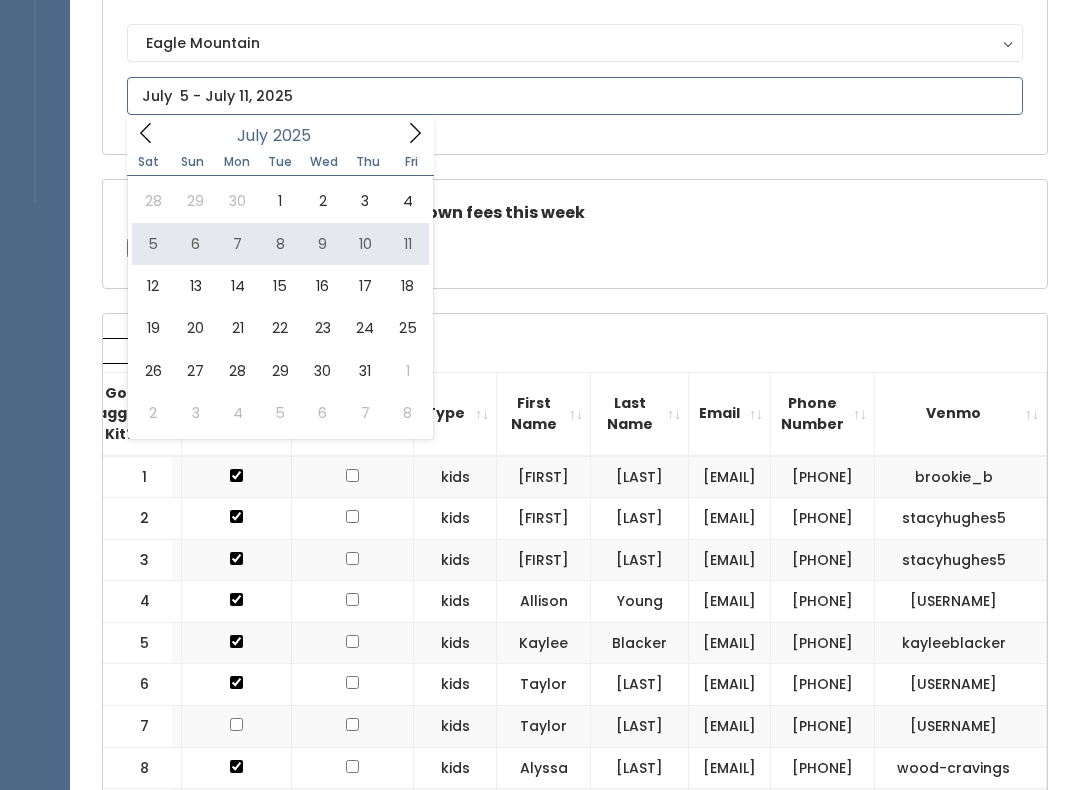 type on "July 5 to July 11" 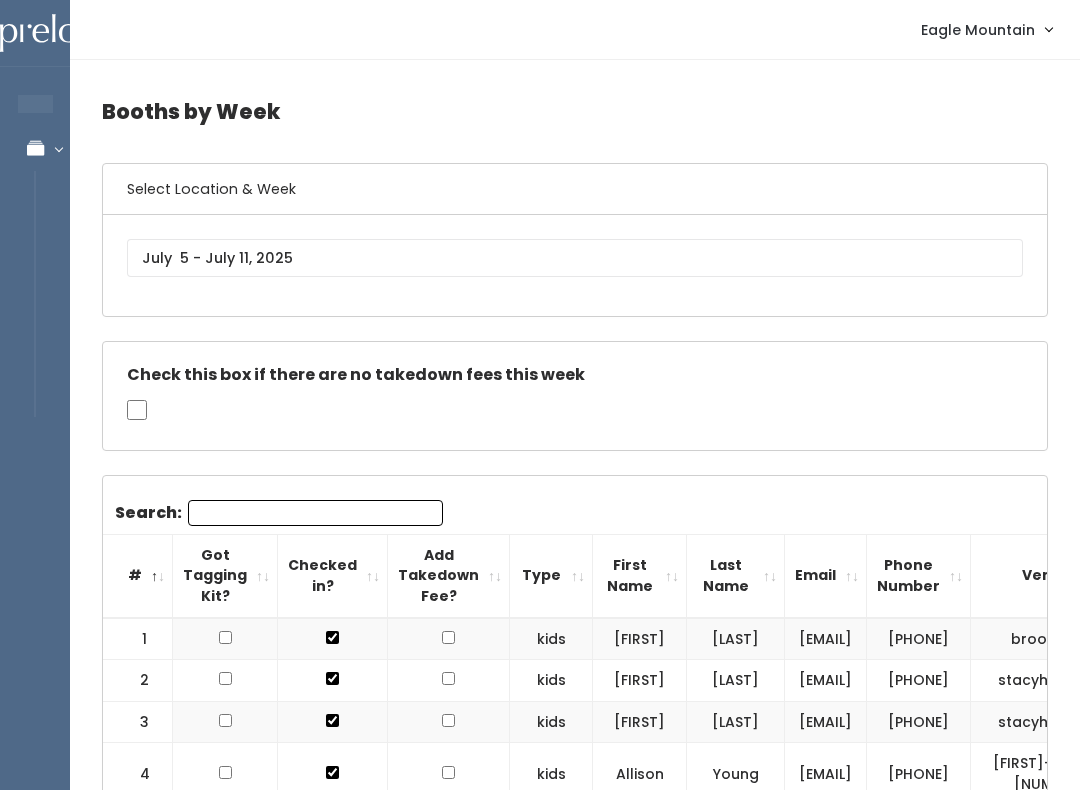 scroll, scrollTop: 0, scrollLeft: 0, axis: both 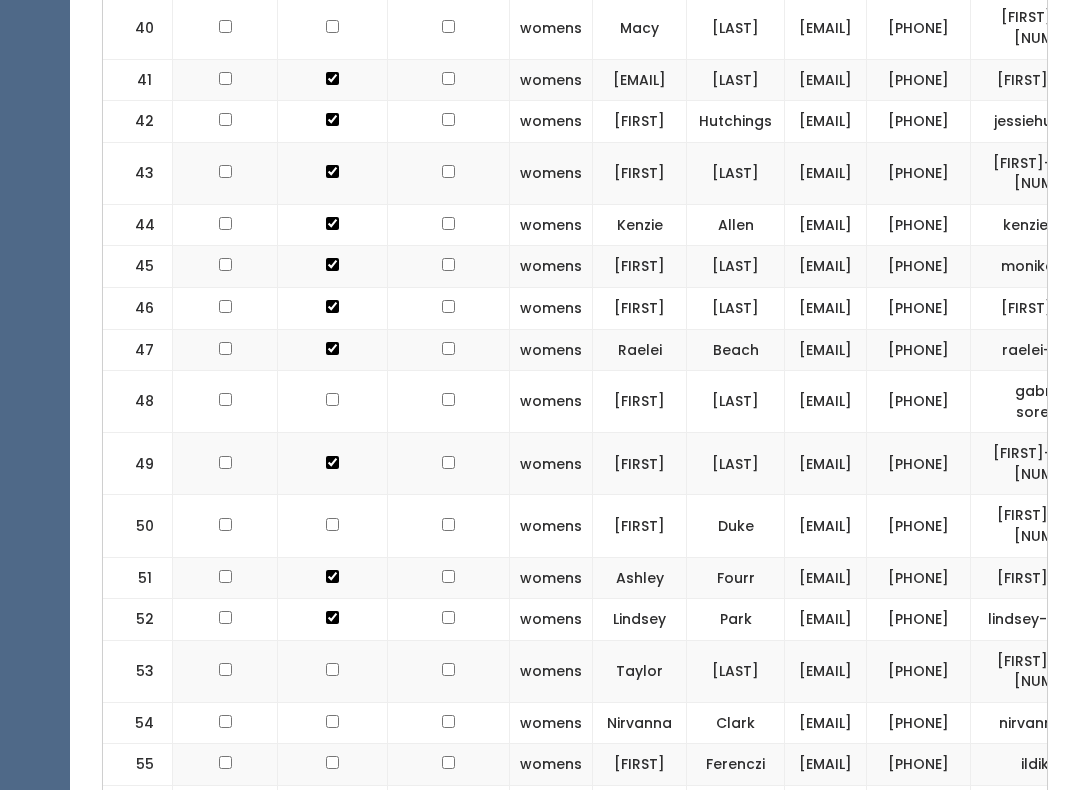 click at bounding box center (448, -1790) 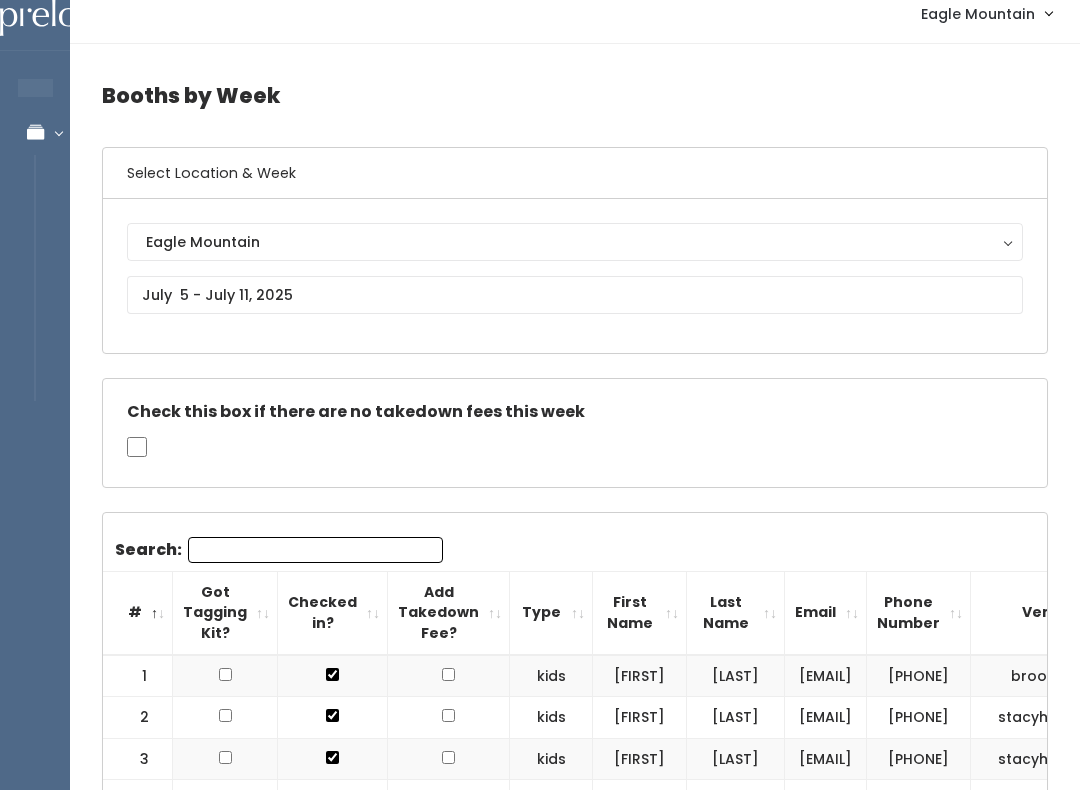 scroll, scrollTop: 21, scrollLeft: 0, axis: vertical 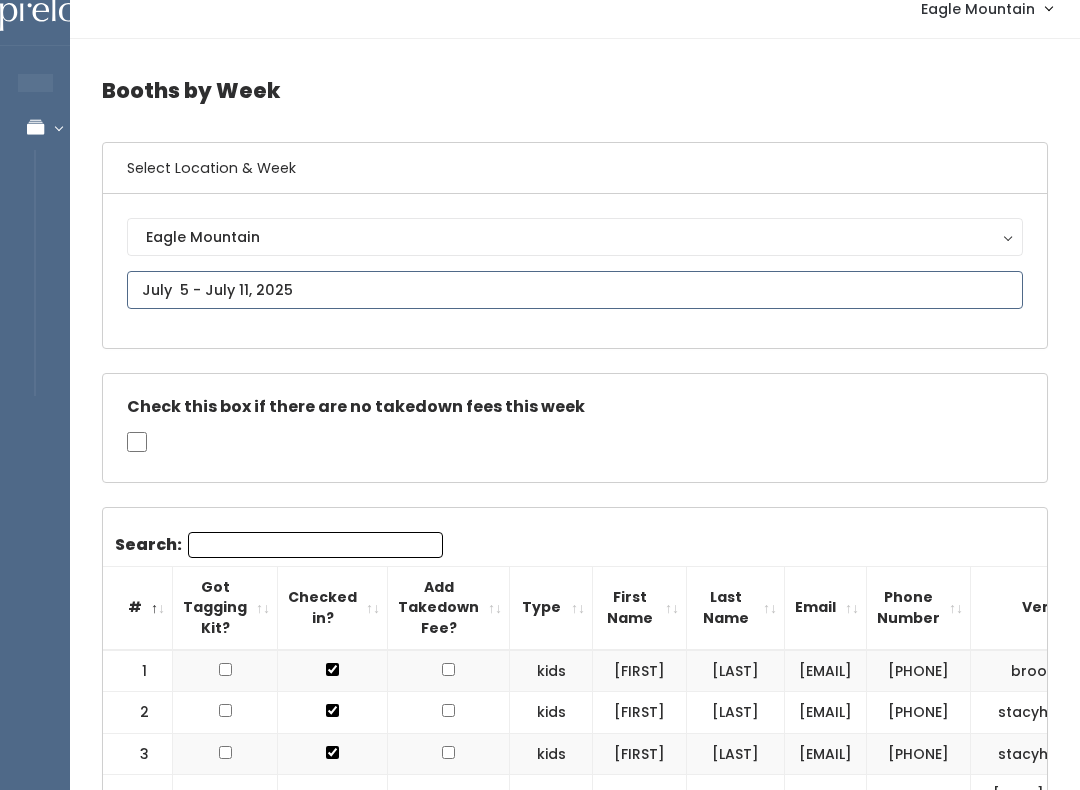 click on "EMPLOYEES
Manage Bookings
Booths by Week
All Bookings
Bookings with Booths
Booth Discounts
Seller Check-in
Eagle Mountain
Admin Home
My bookings
Account settings" at bounding box center [540, 2020] 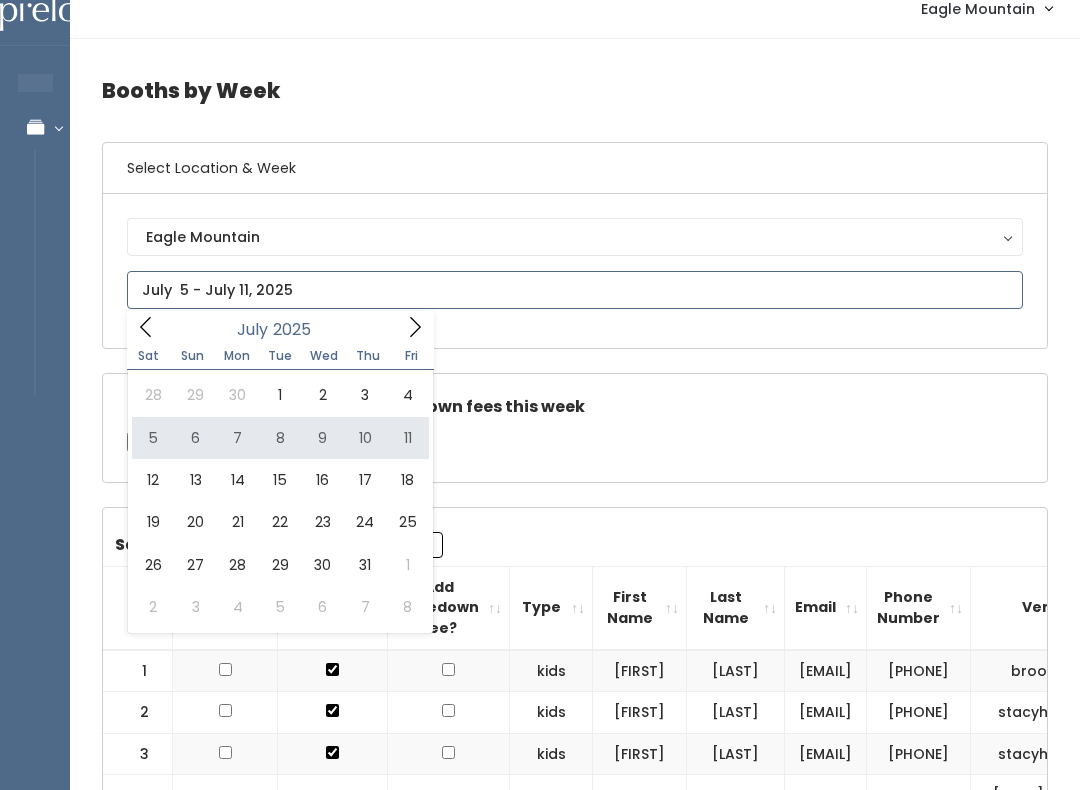type on "[DATE_RANGE]" 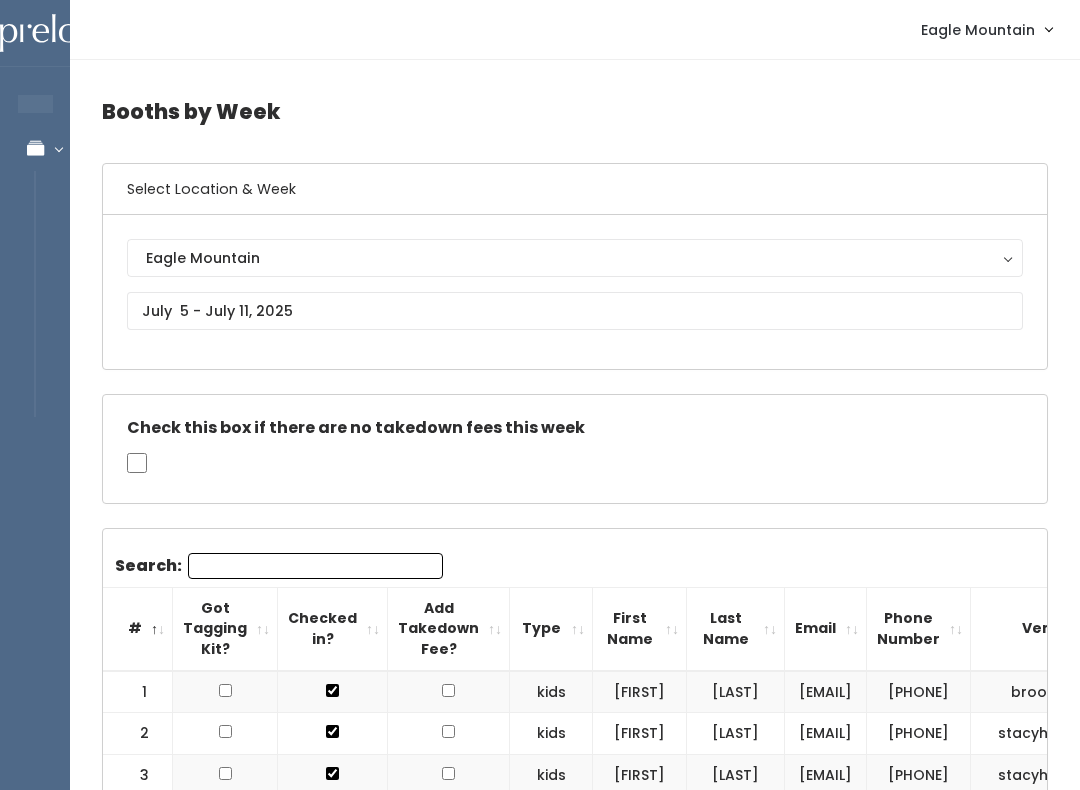 scroll, scrollTop: 0, scrollLeft: 0, axis: both 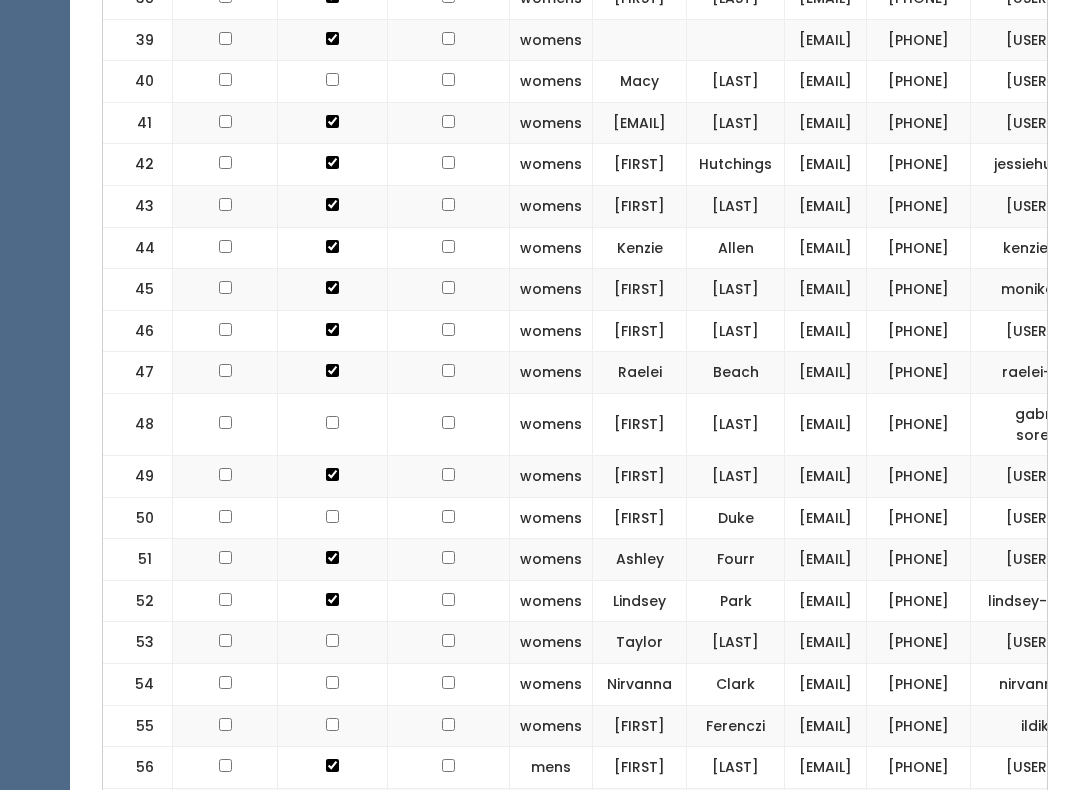 click at bounding box center [448, -1582] 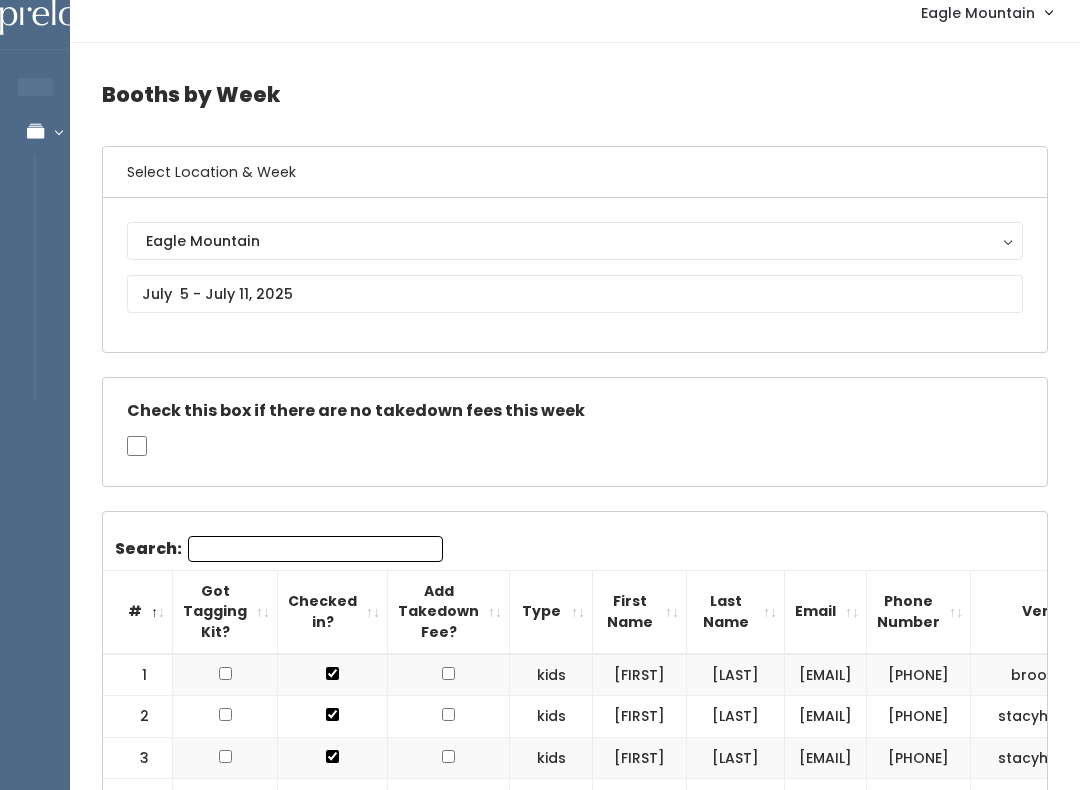 scroll, scrollTop: 0, scrollLeft: 0, axis: both 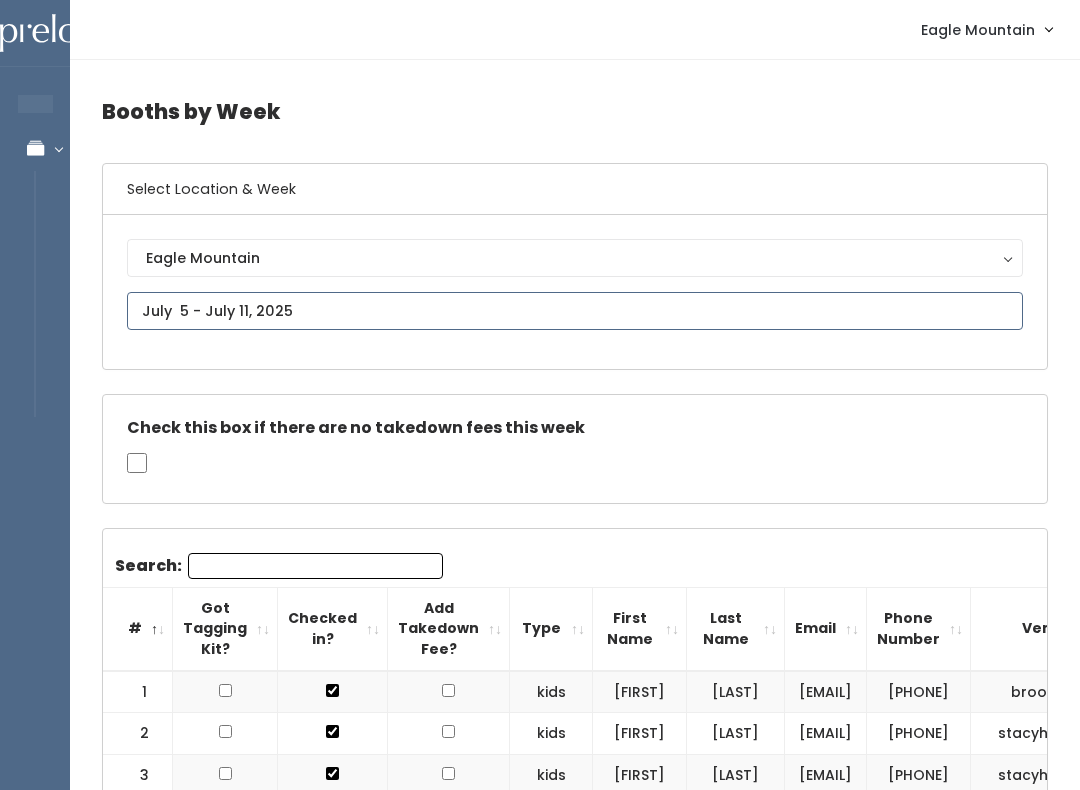 click at bounding box center [575, 311] 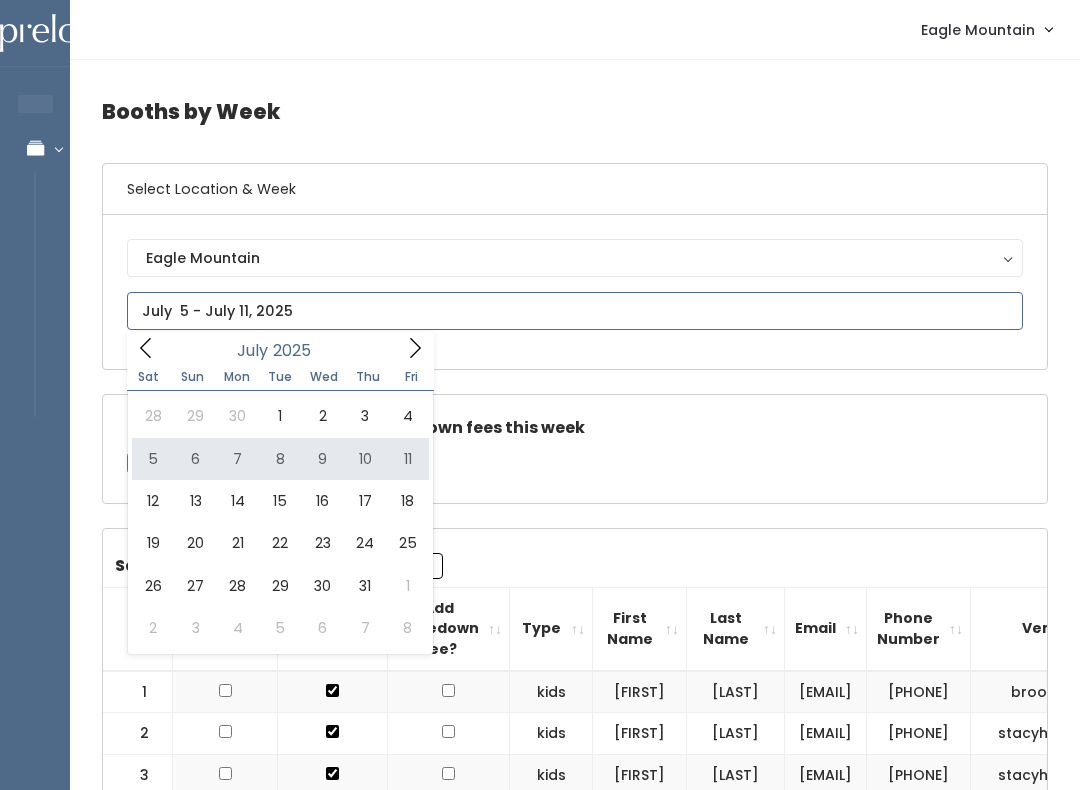 type on "July 5 to July 11" 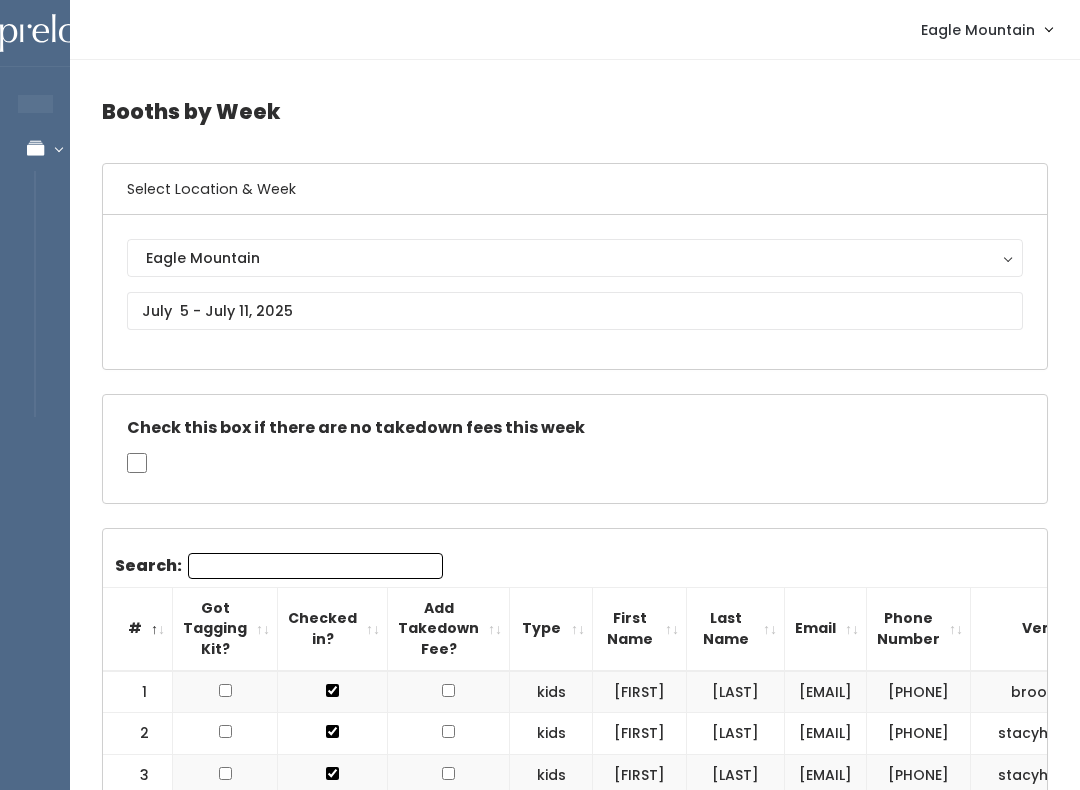 scroll, scrollTop: 0, scrollLeft: 0, axis: both 